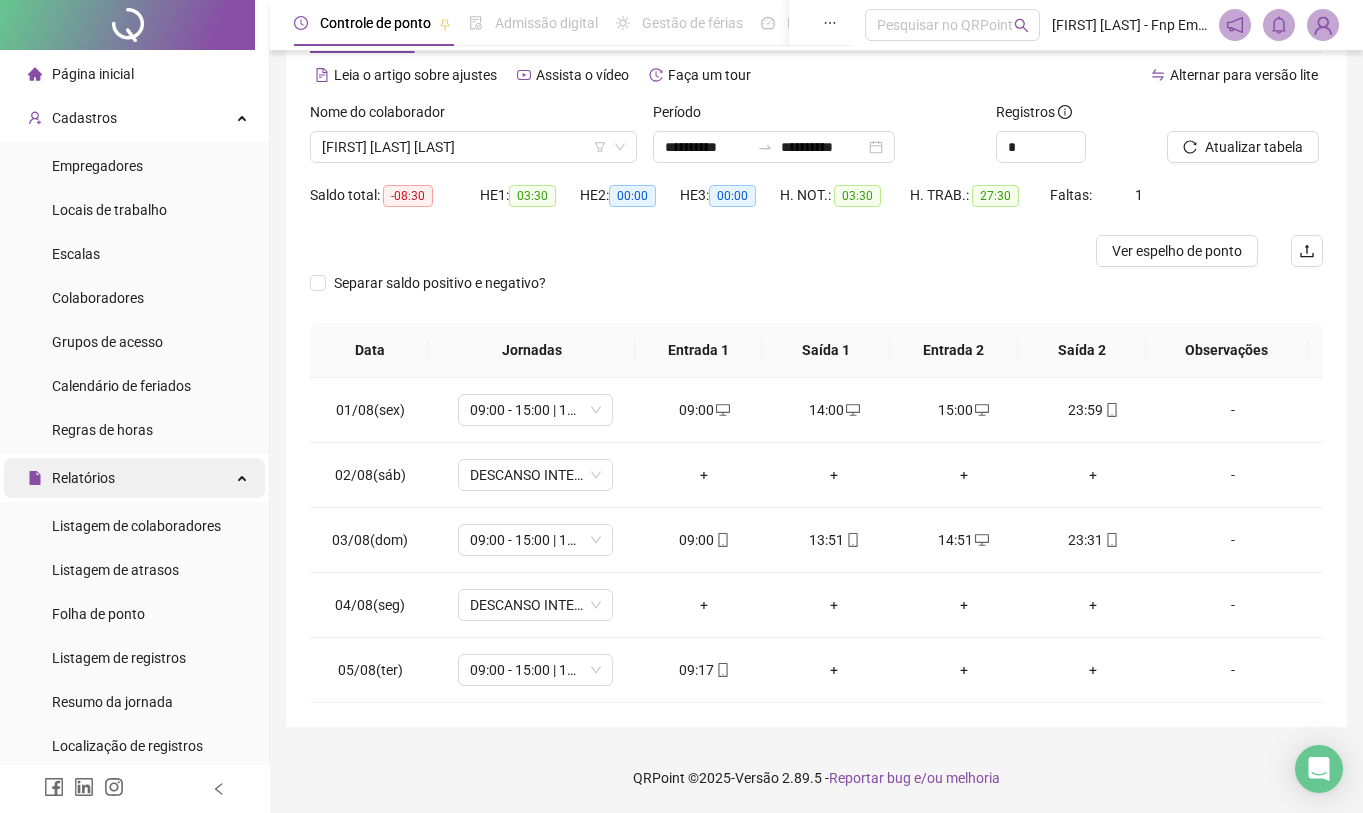 click on "Relatórios" at bounding box center [134, 478] 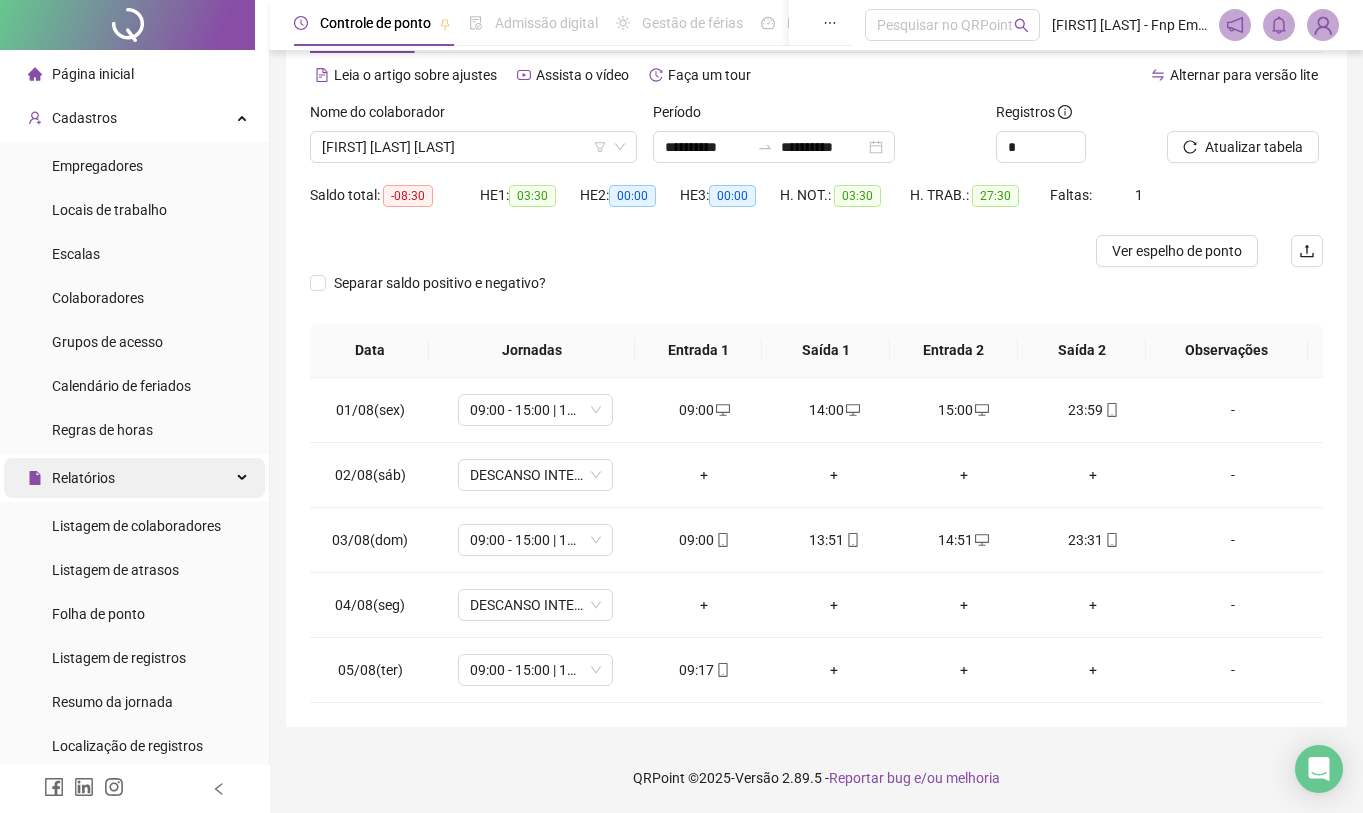 scroll, scrollTop: 83, scrollLeft: 0, axis: vertical 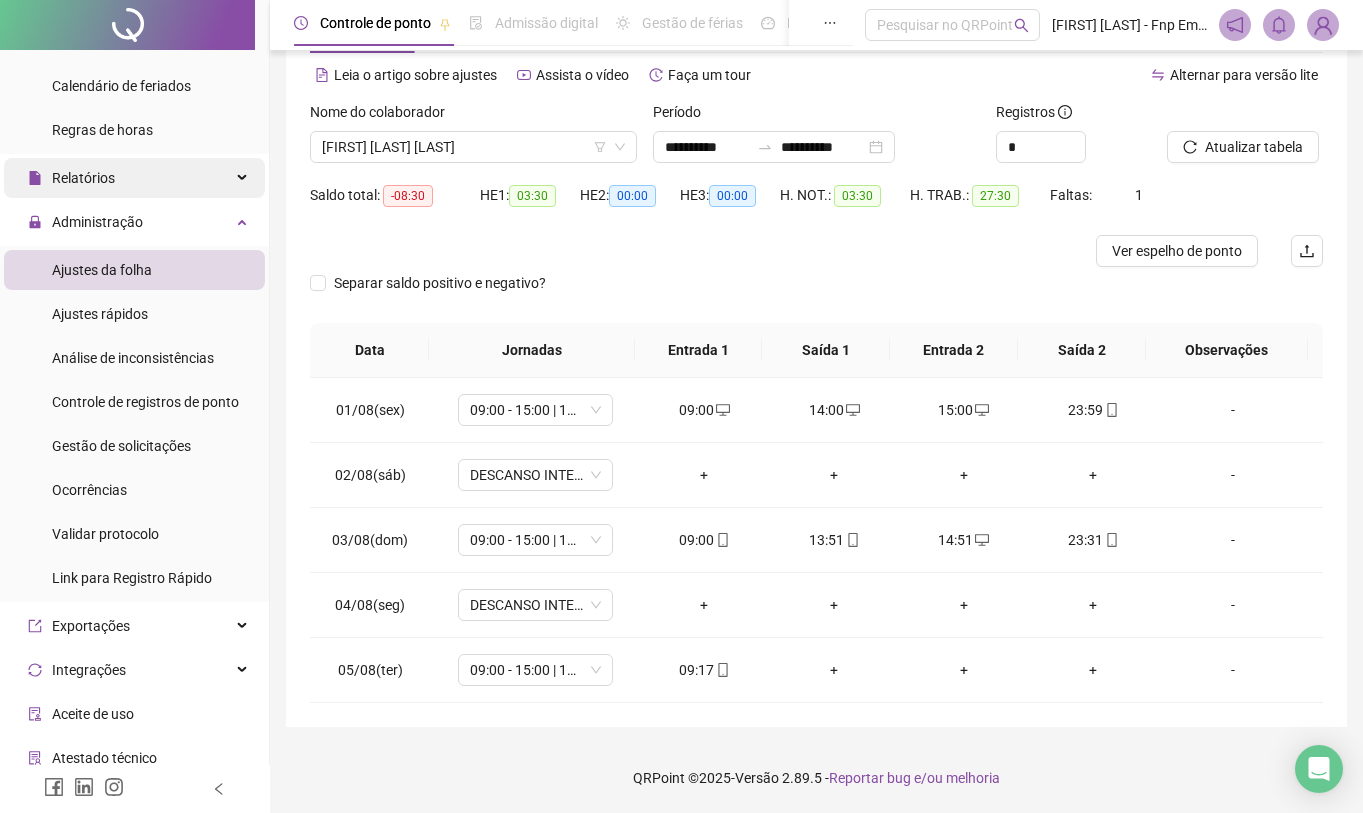 click on "Relatórios" at bounding box center (134, 178) 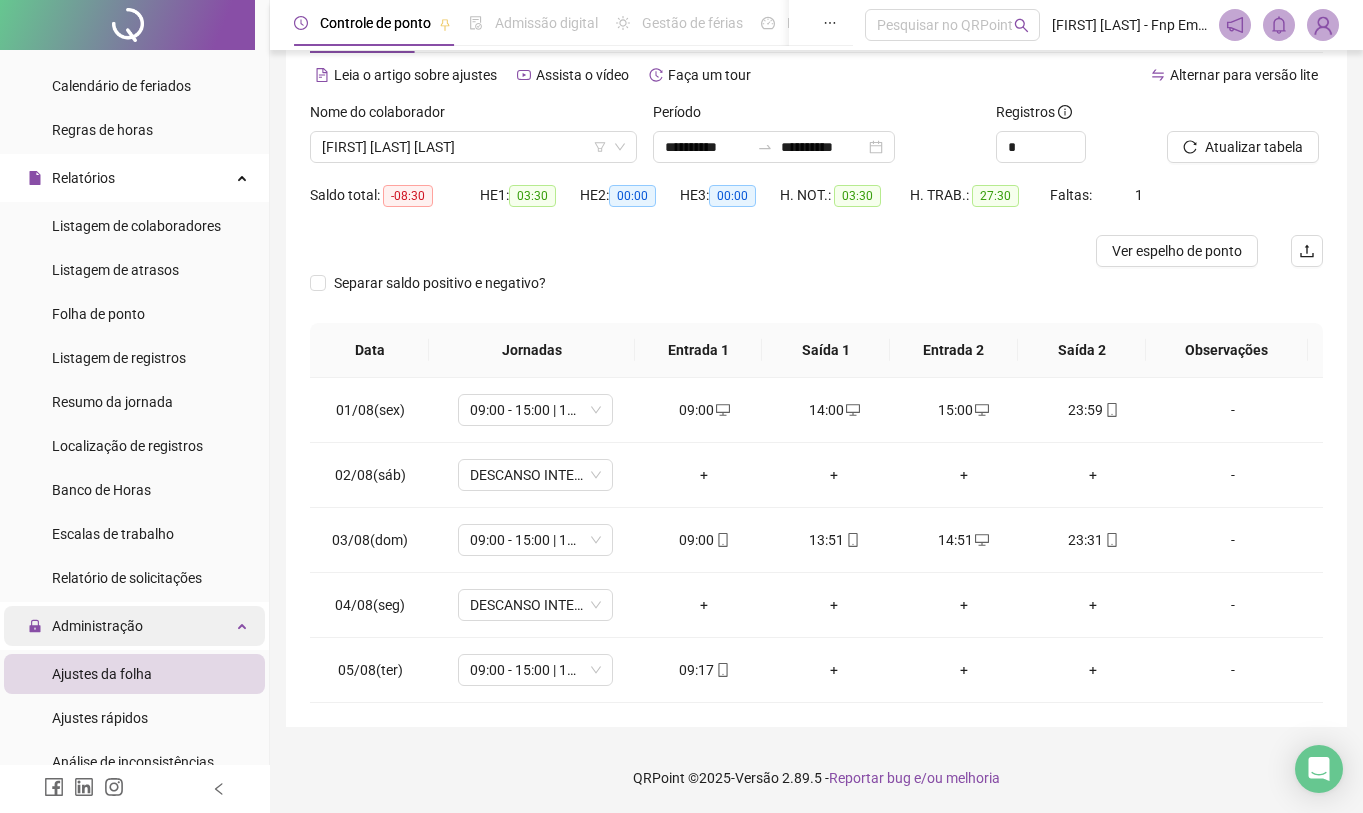 click on "Administração" at bounding box center (134, 626) 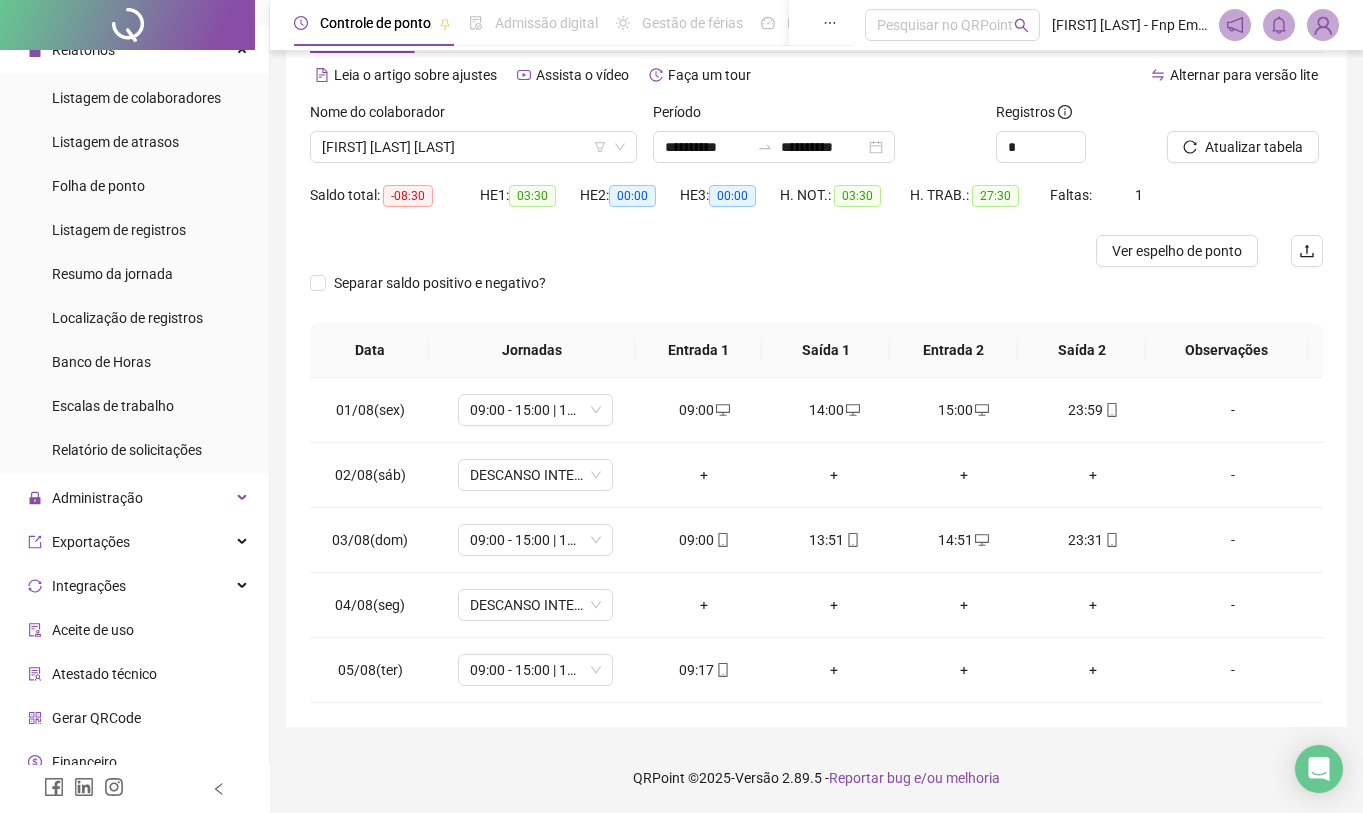 scroll, scrollTop: 489, scrollLeft: 0, axis: vertical 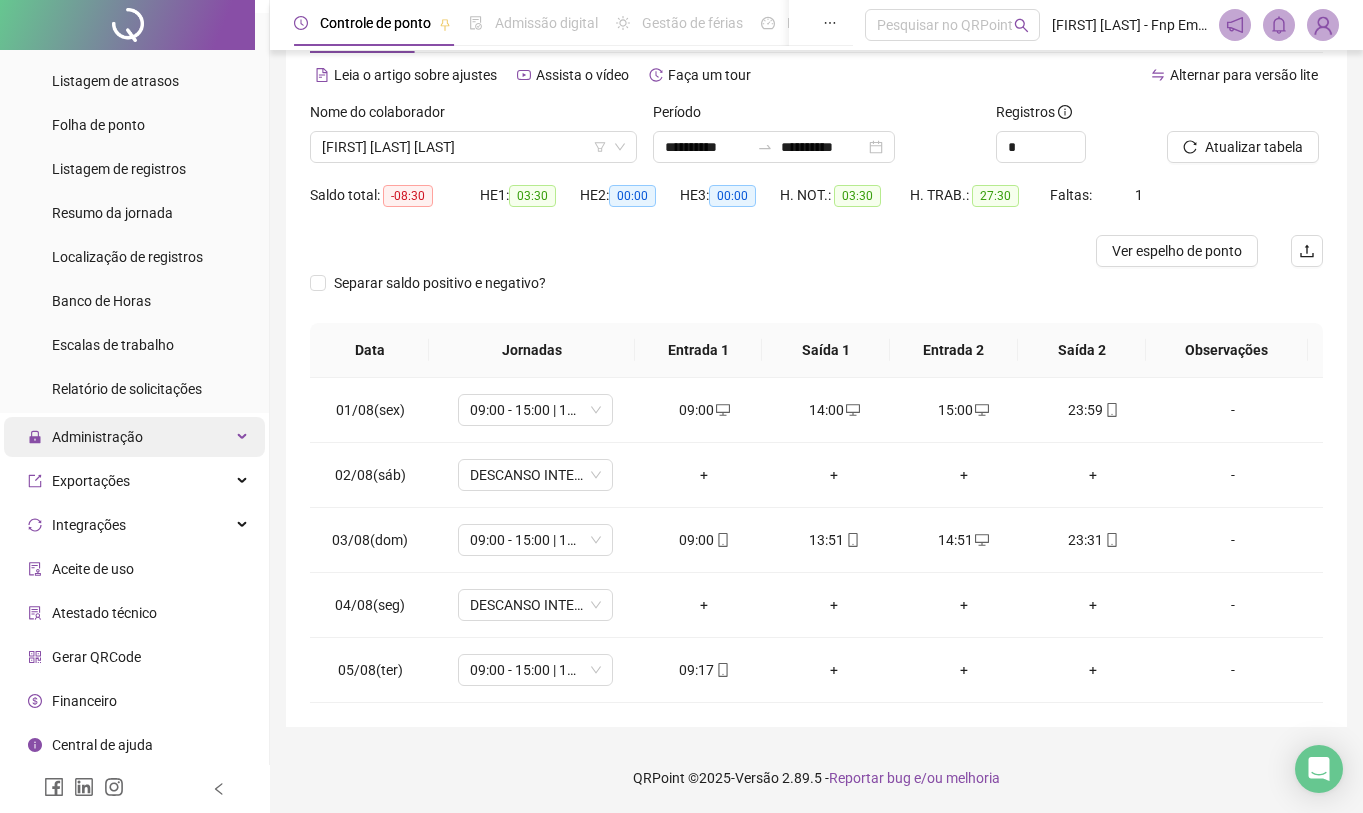 drag, startPoint x: 215, startPoint y: 433, endPoint x: 204, endPoint y: 443, distance: 14.866069 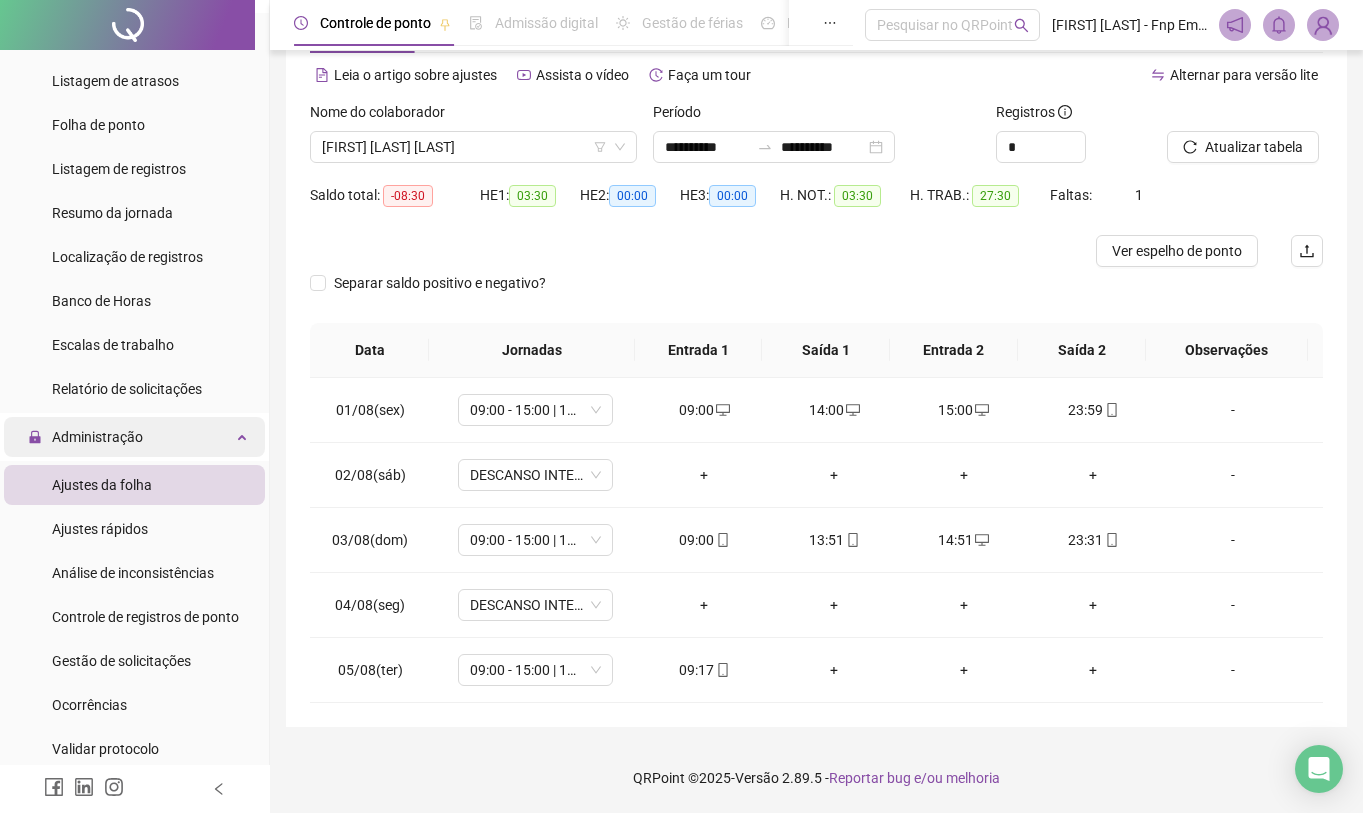 click on "Administração" at bounding box center [134, 437] 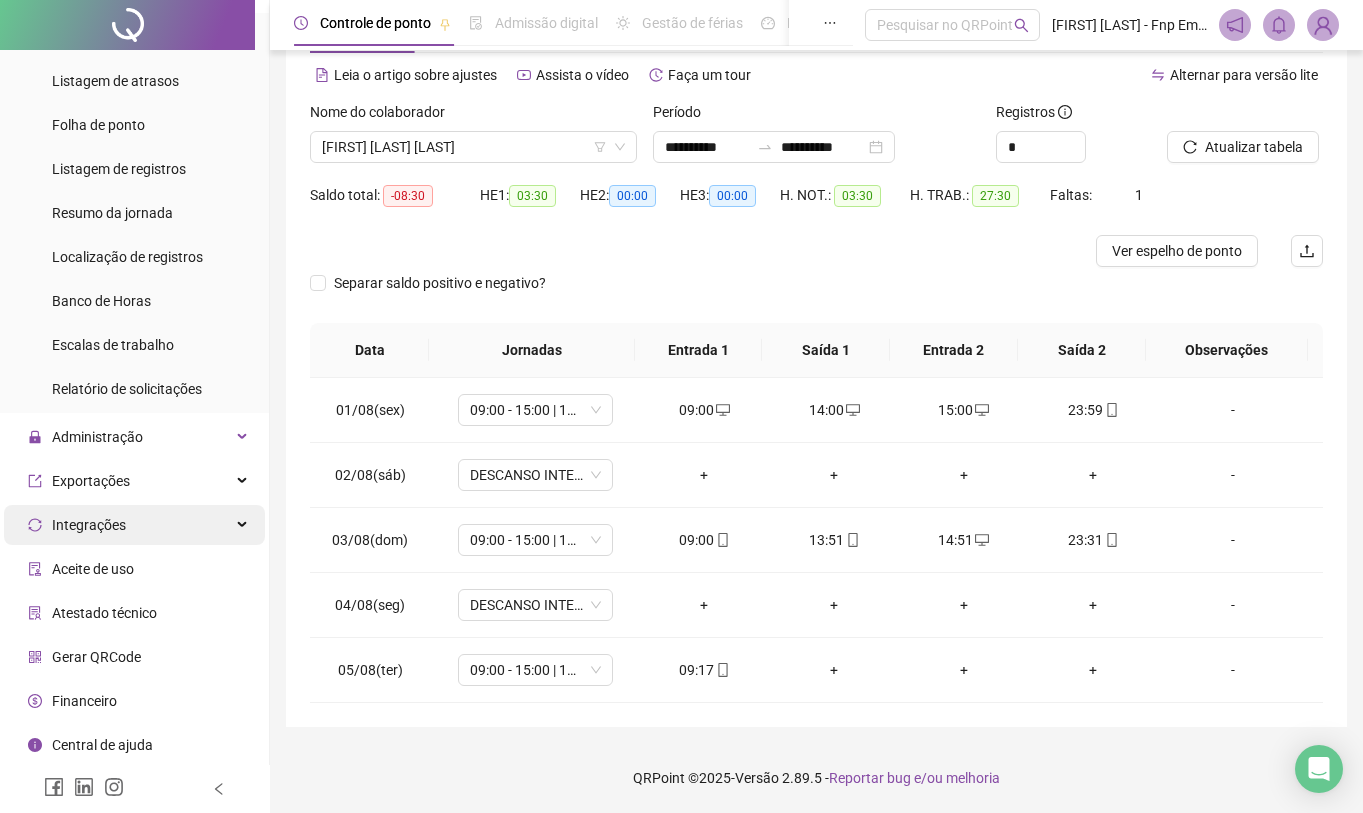 click on "Integrações" at bounding box center [134, 525] 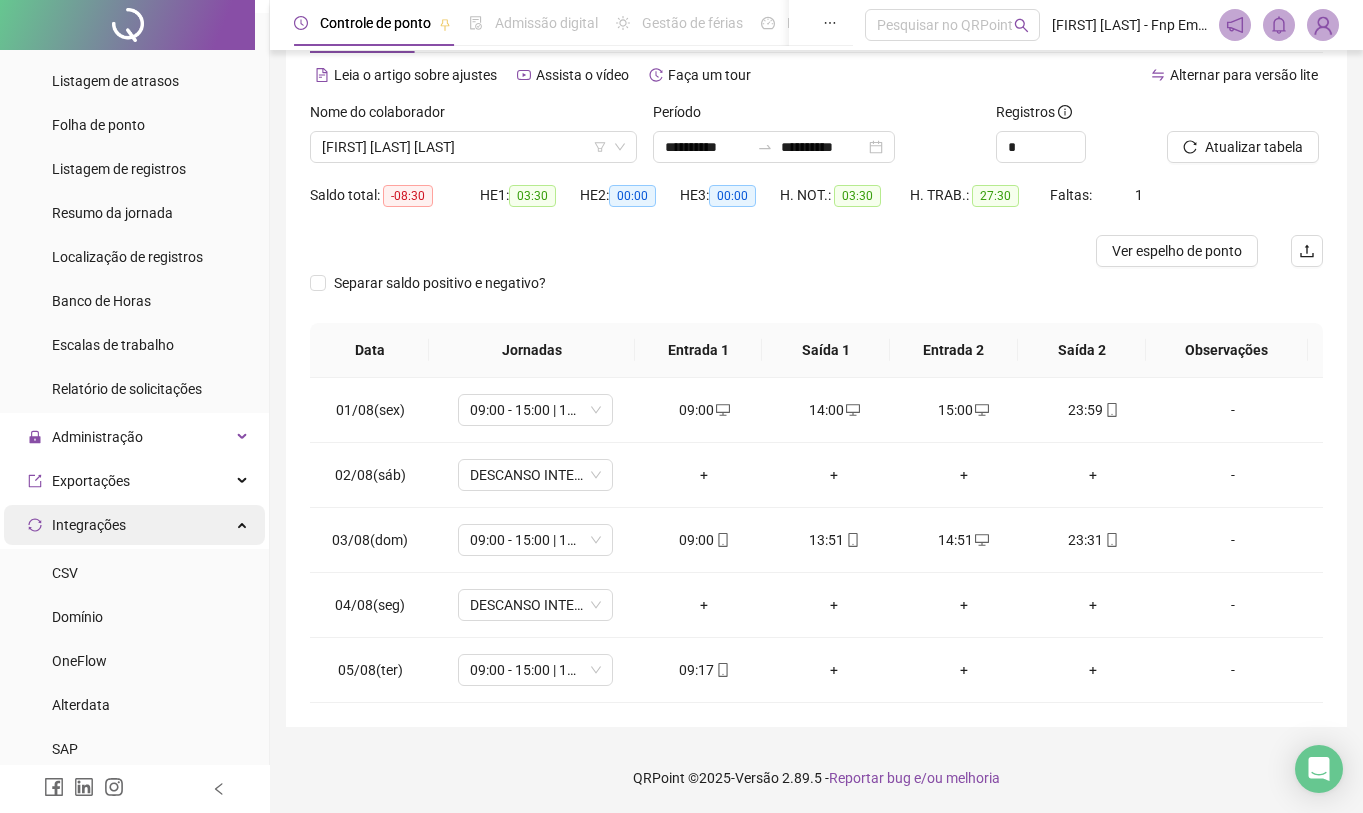 click at bounding box center (244, 523) 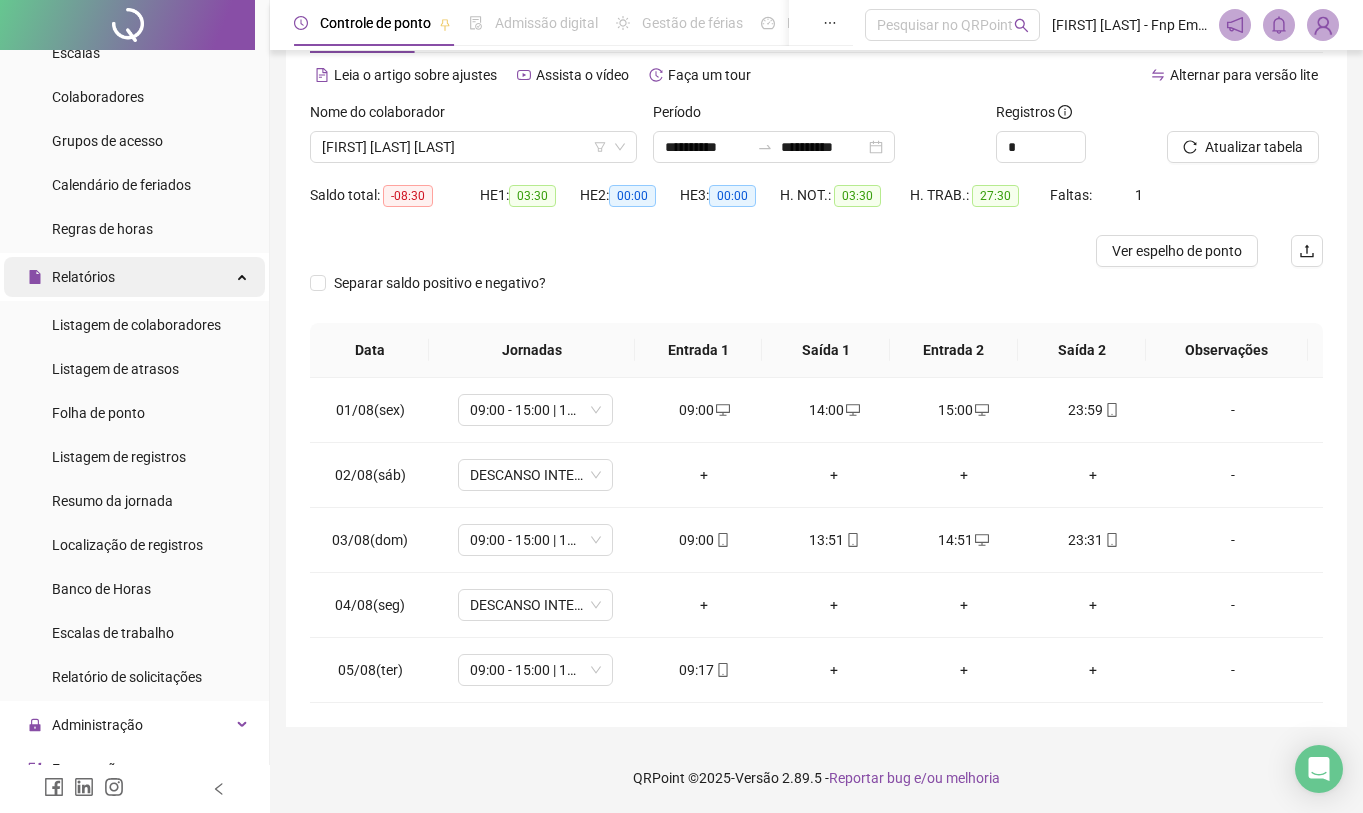 scroll, scrollTop: 189, scrollLeft: 0, axis: vertical 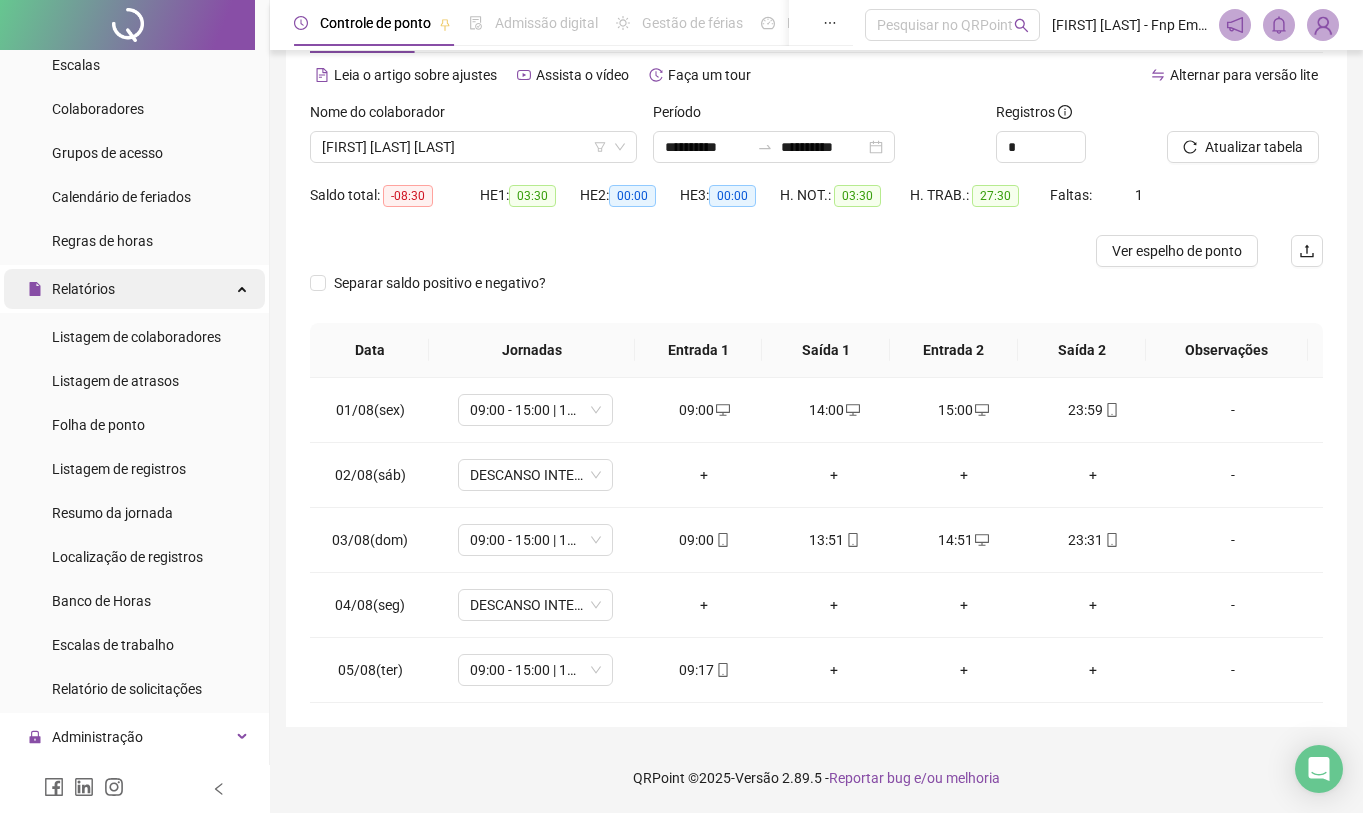 click on "Relatórios" at bounding box center (134, 289) 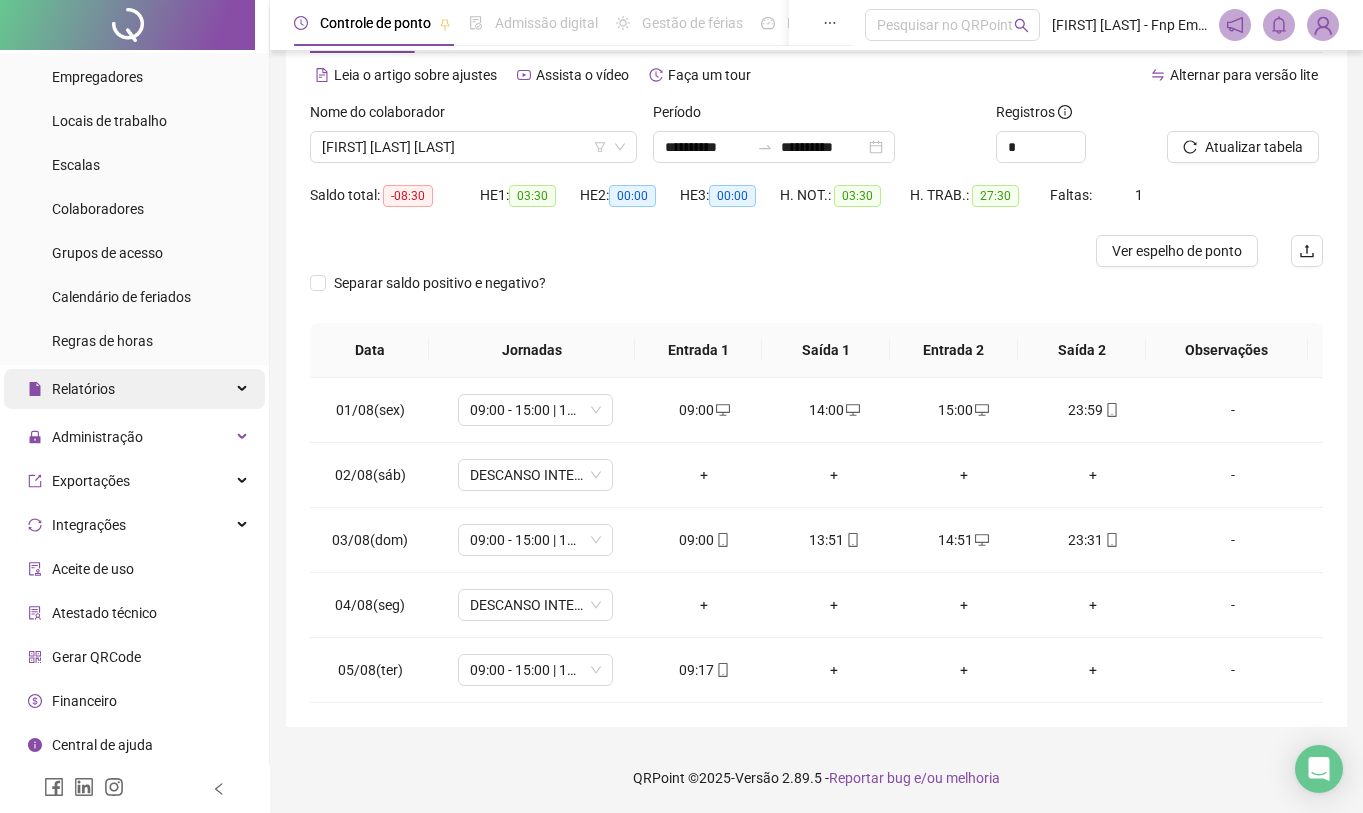 scroll, scrollTop: 85, scrollLeft: 0, axis: vertical 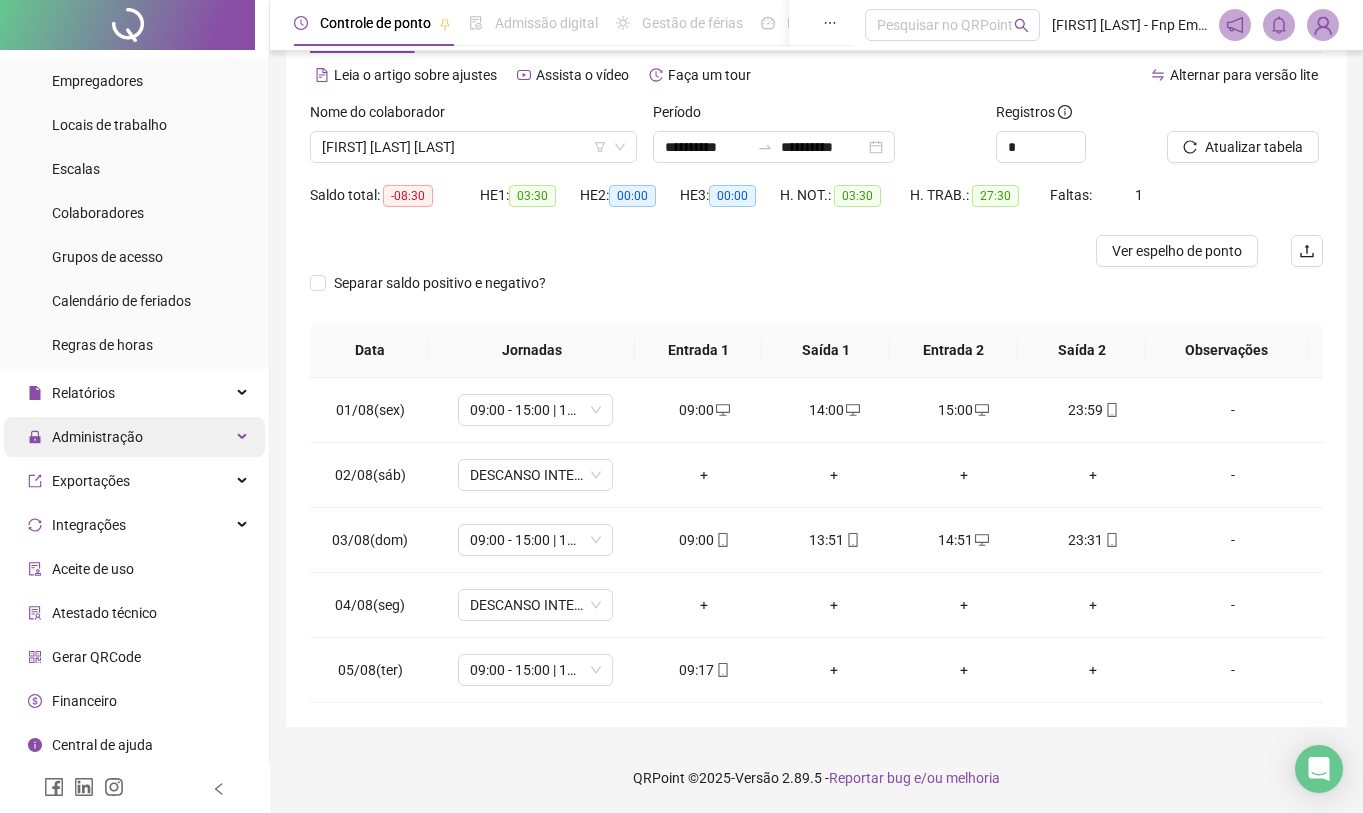 click at bounding box center [244, 437] 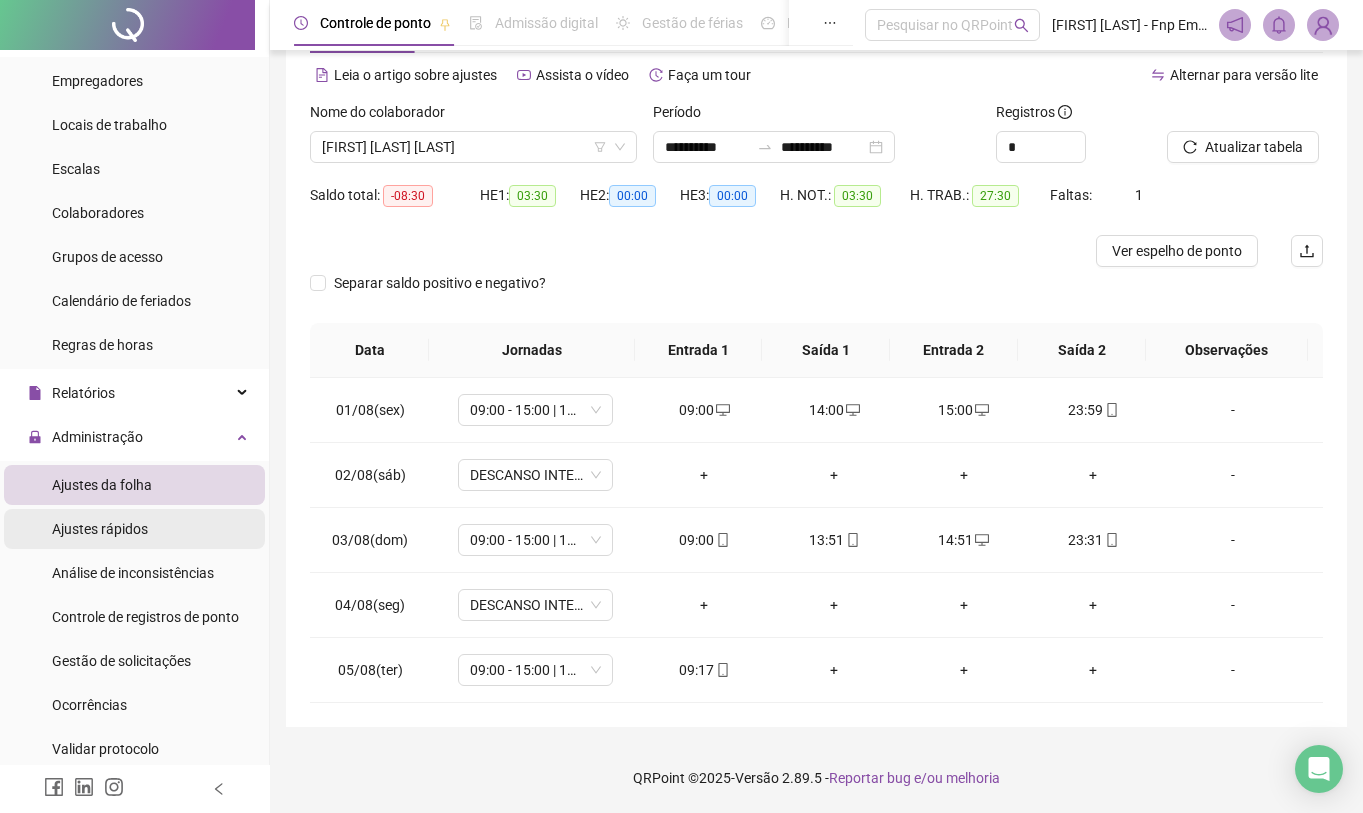 scroll, scrollTop: 185, scrollLeft: 0, axis: vertical 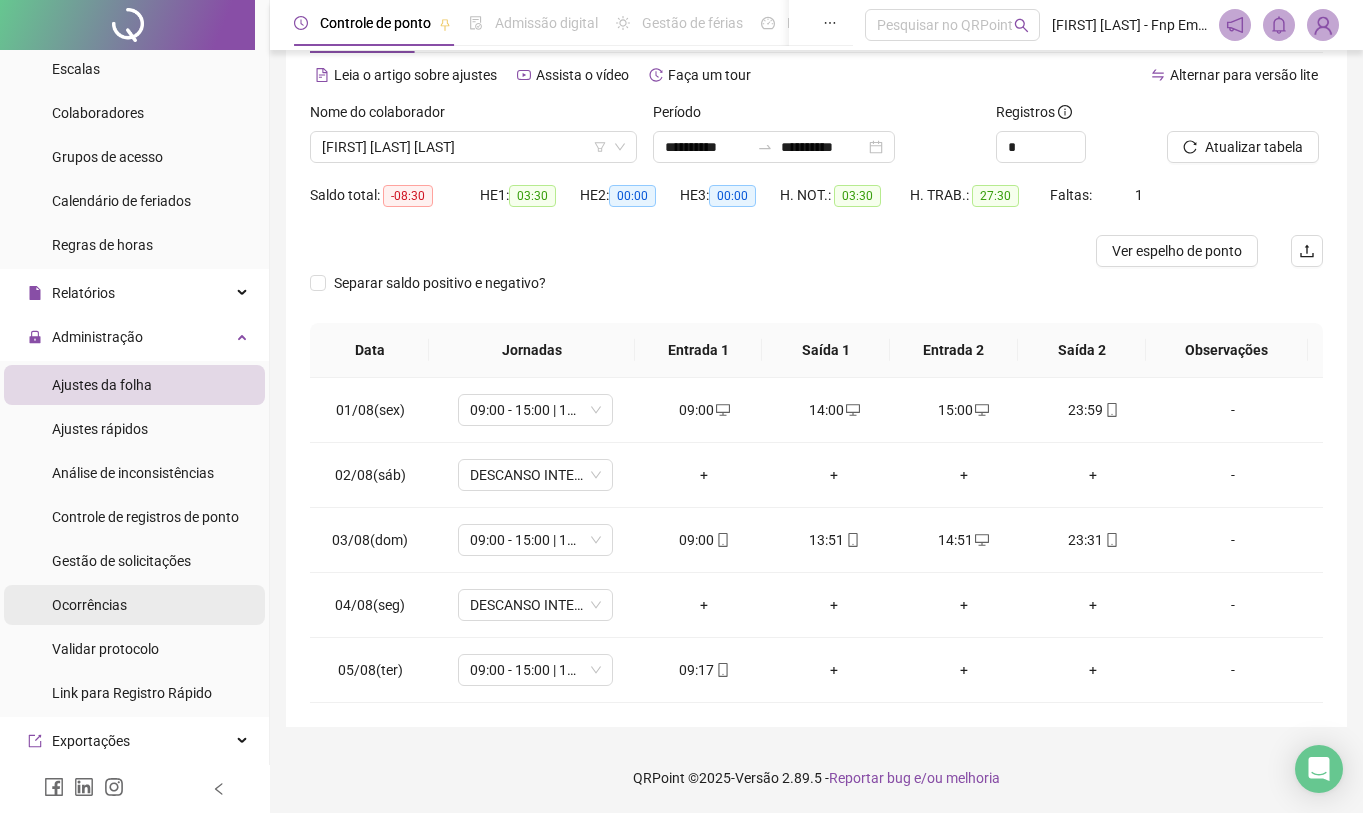 click on "Ocorrências" at bounding box center (134, 605) 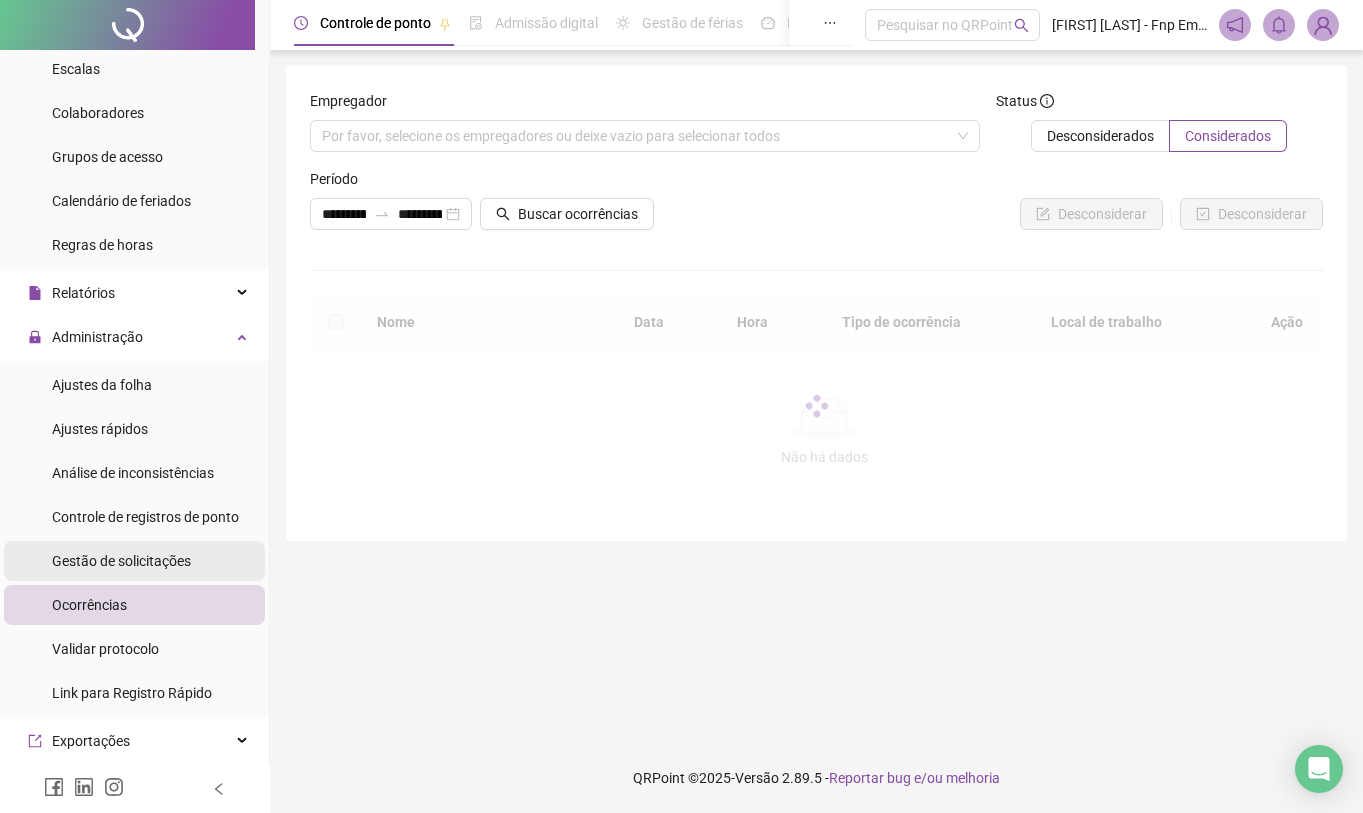 click on "Gestão de solicitações" at bounding box center (121, 561) 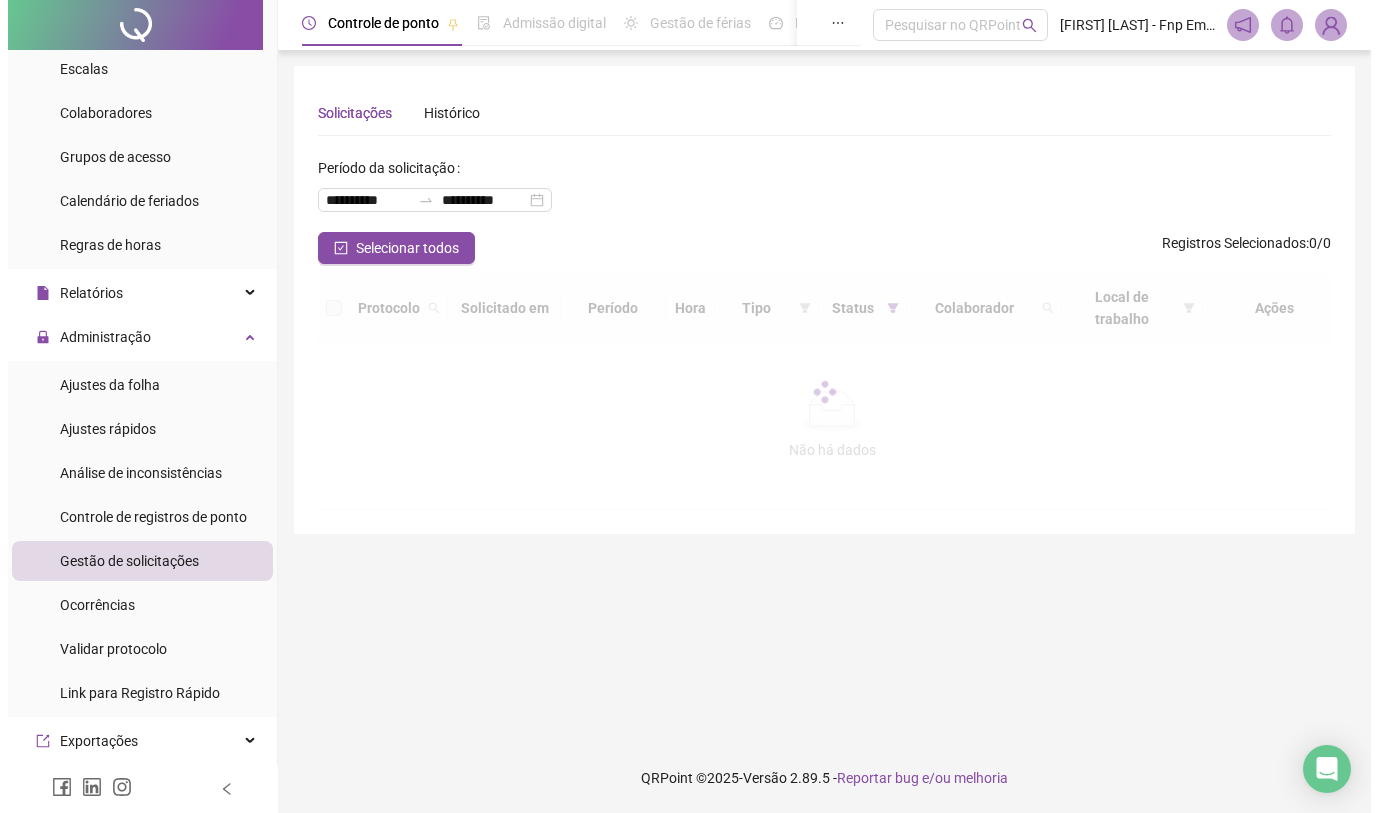scroll, scrollTop: 0, scrollLeft: 0, axis: both 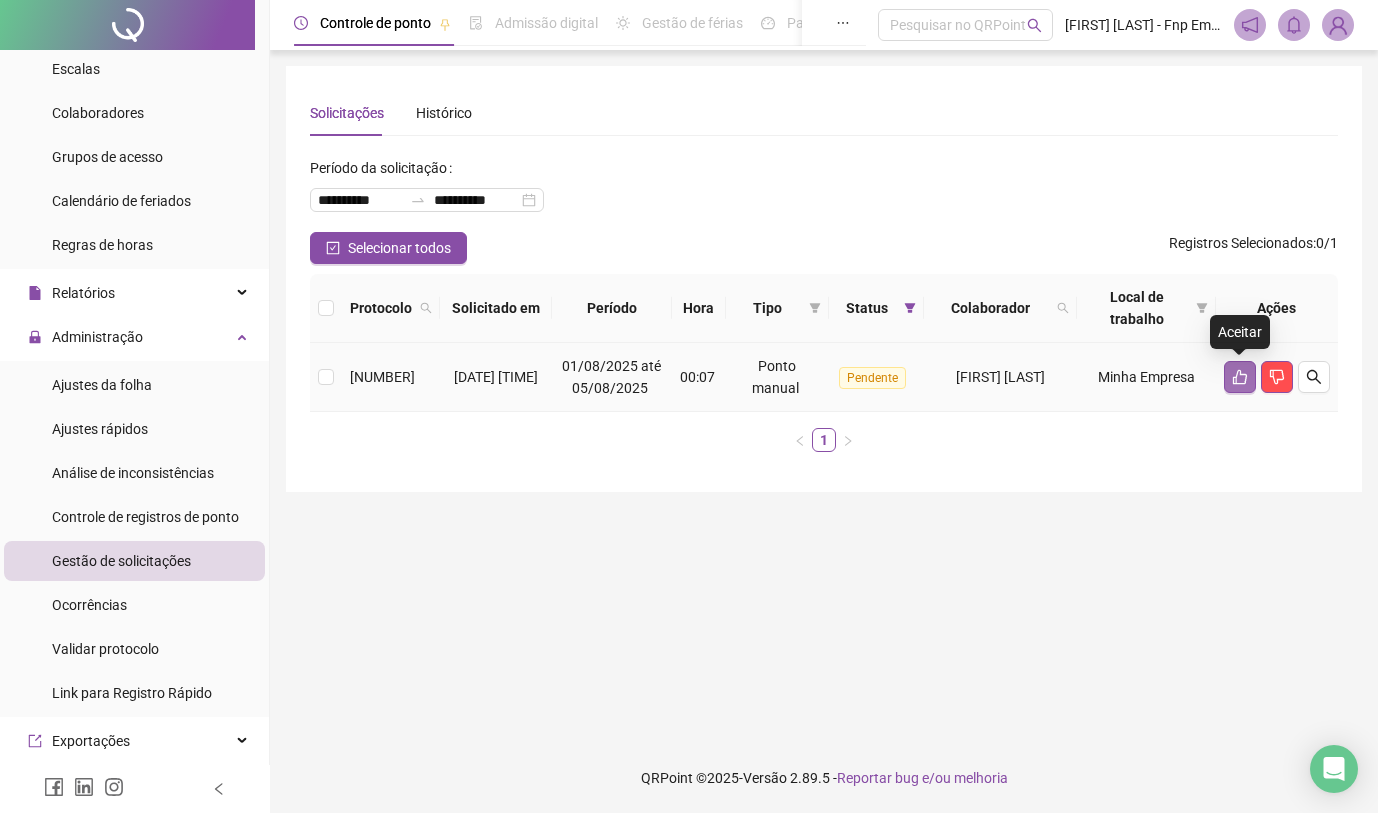 click at bounding box center (1240, 377) 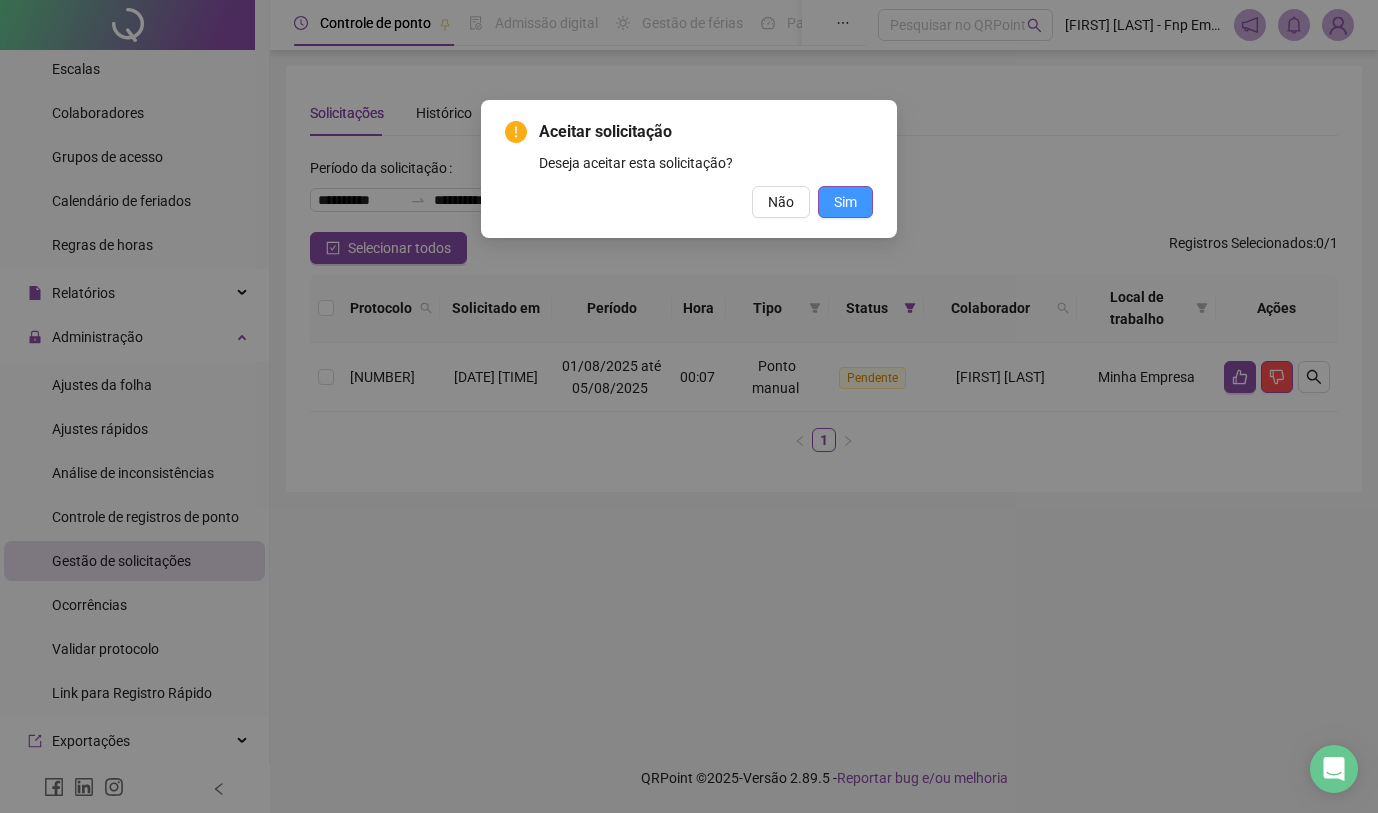 click on "Sim" at bounding box center [845, 202] 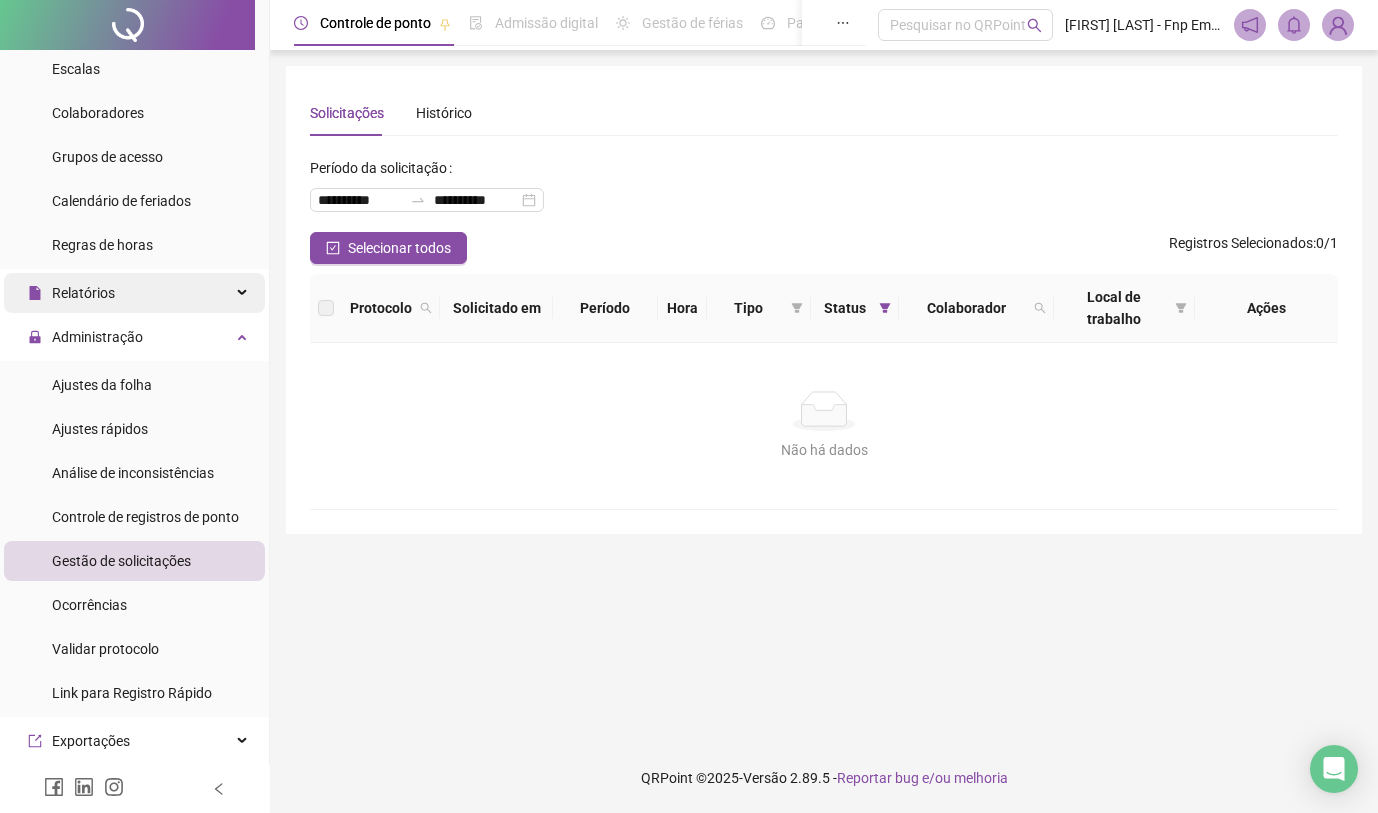 click on "Relatórios" at bounding box center [134, 293] 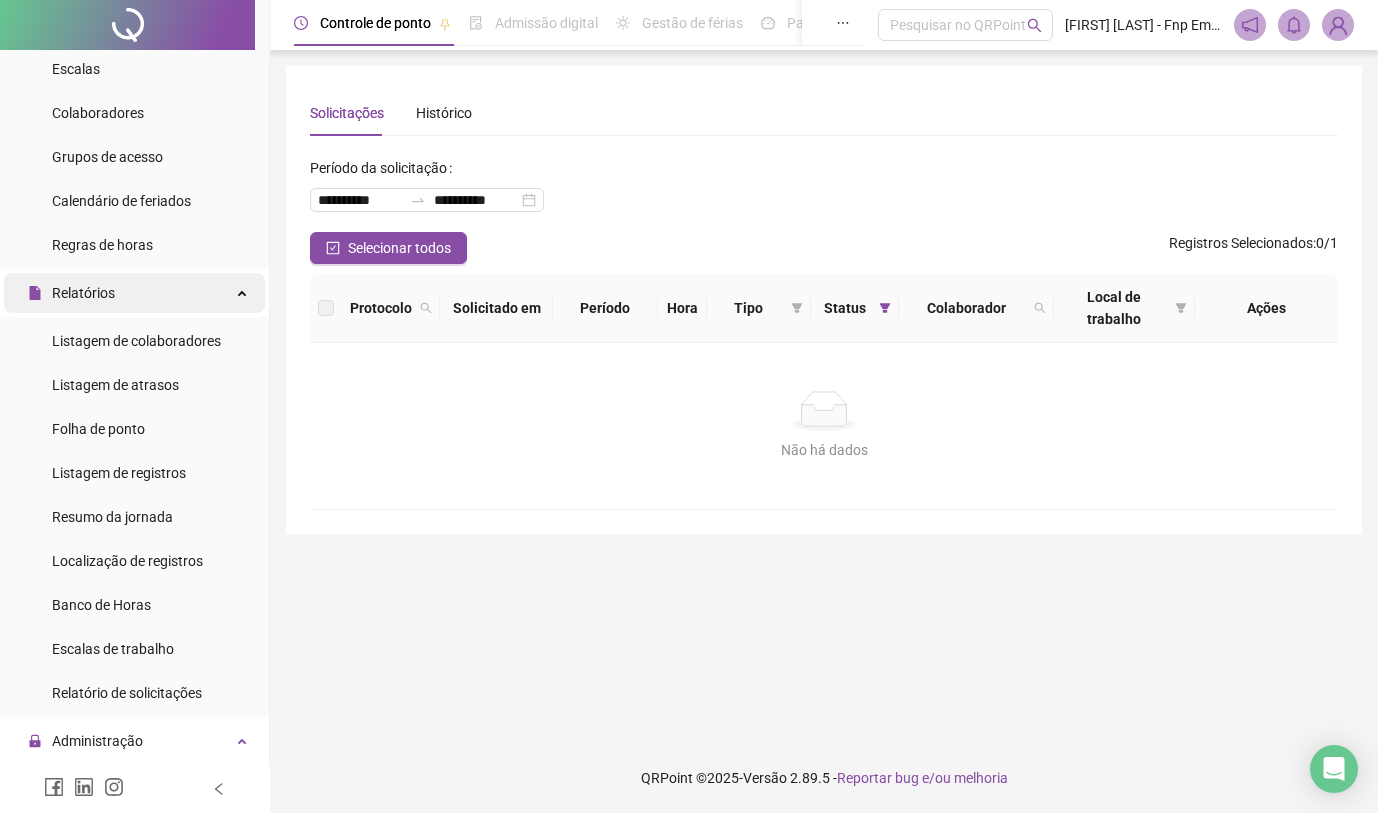 click on "Relatórios" at bounding box center [134, 293] 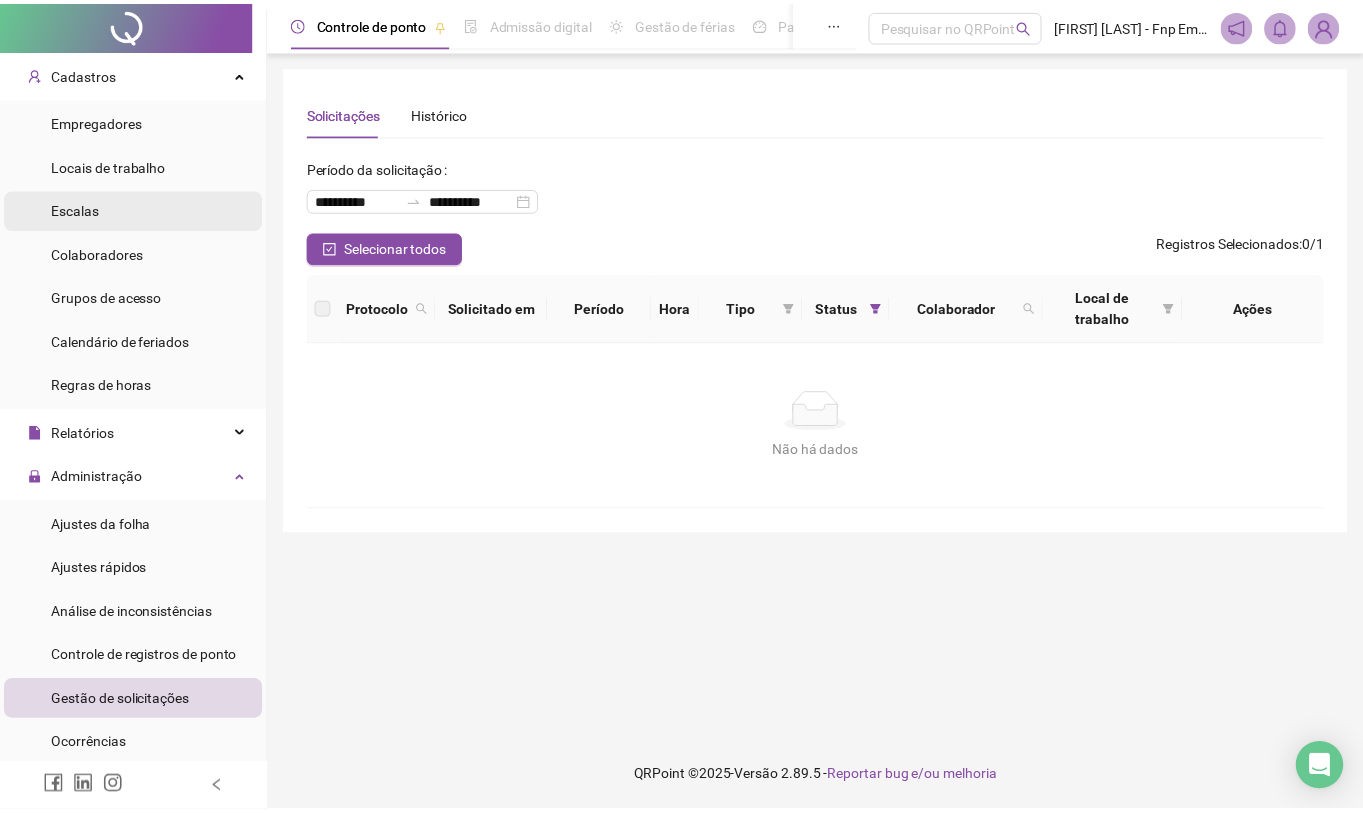 scroll, scrollTop: 0, scrollLeft: 0, axis: both 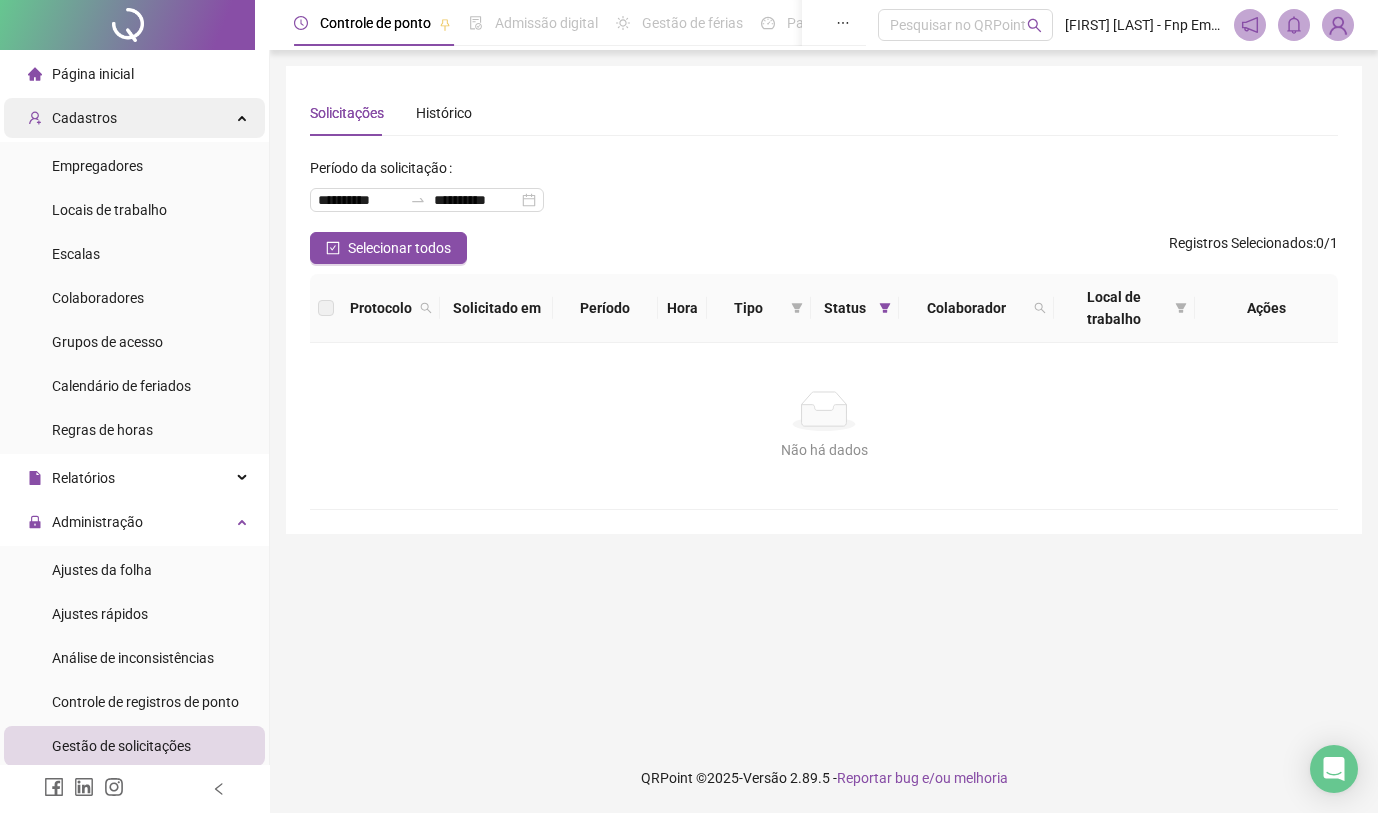 click on "Cadastros" at bounding box center [134, 118] 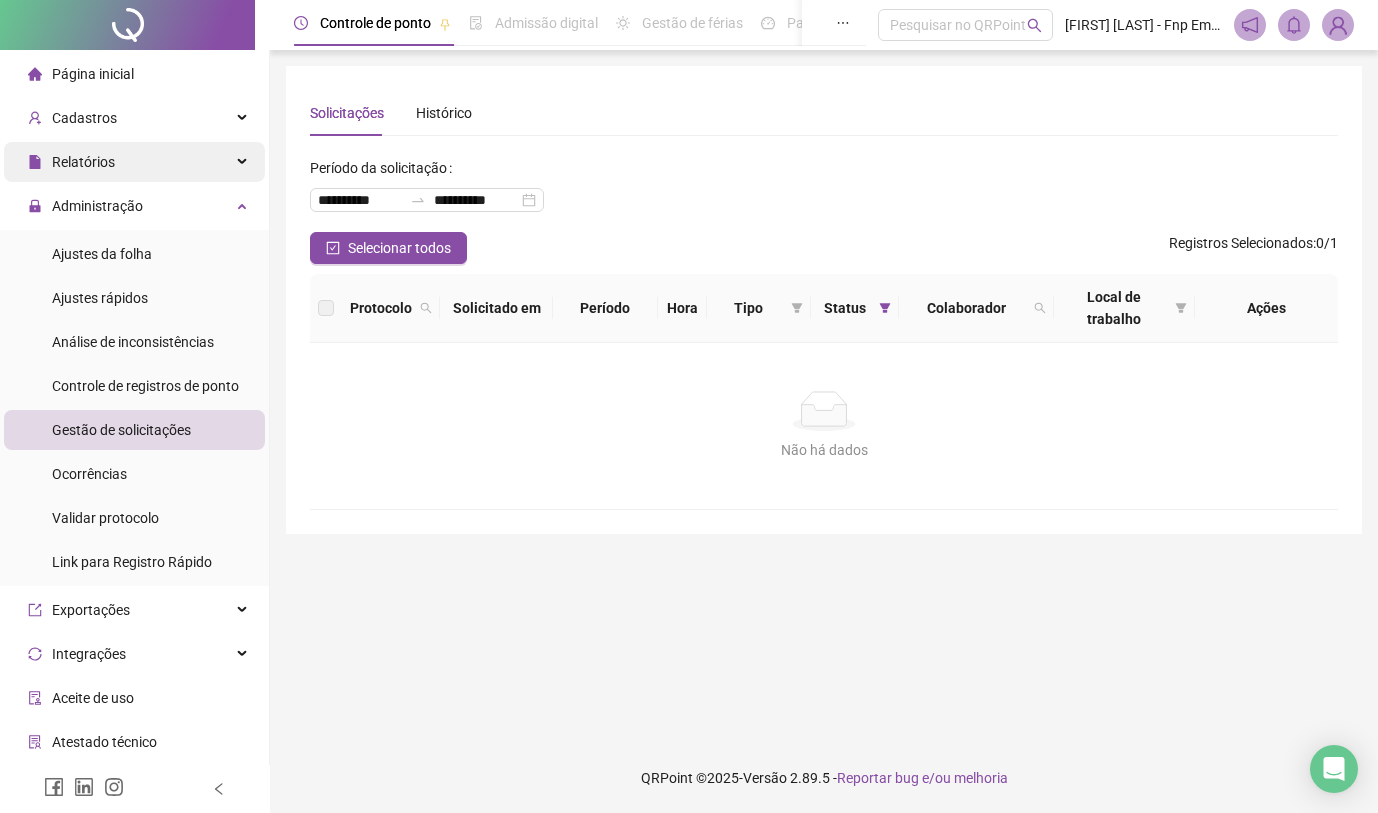 click on "Relatórios" at bounding box center [134, 162] 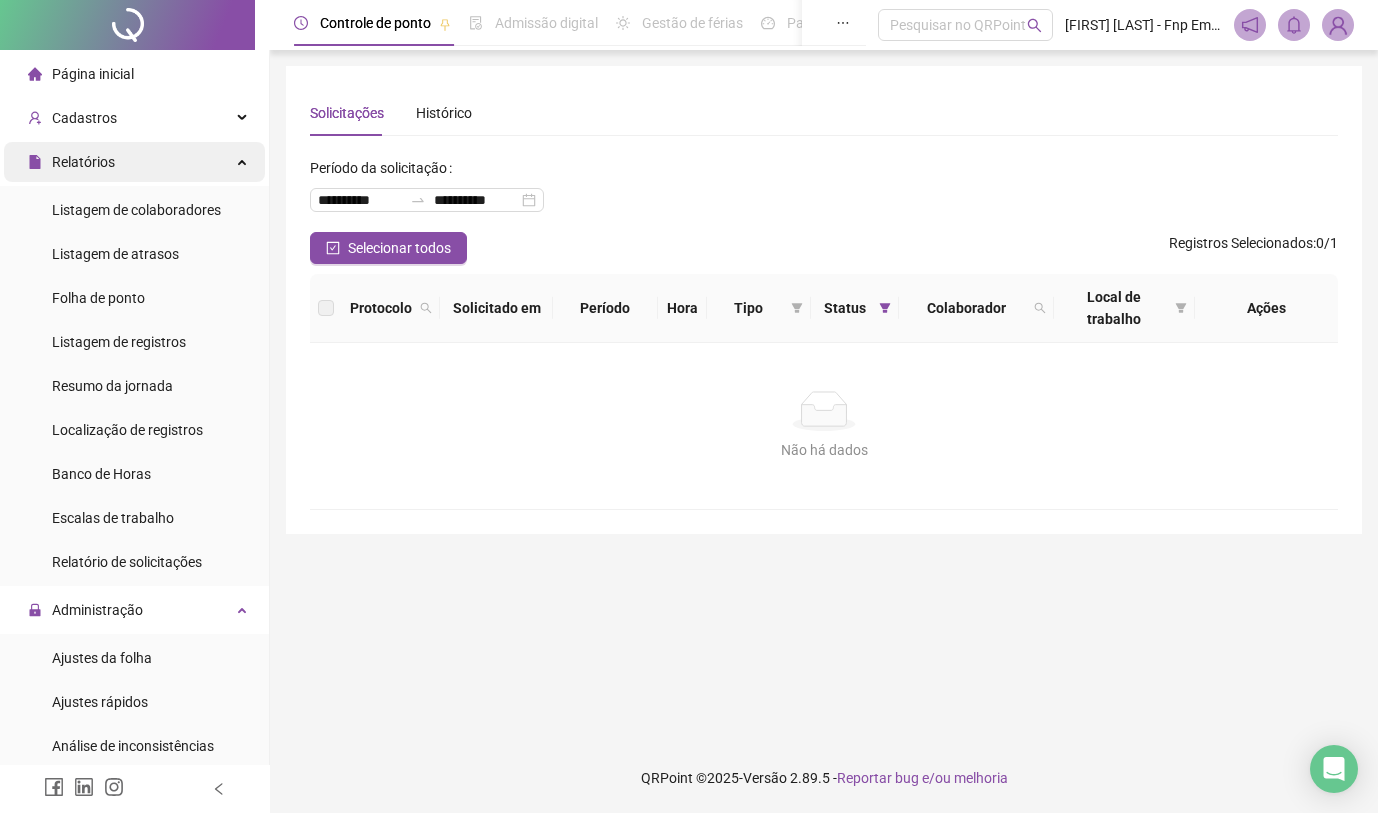 click on "Relatórios" at bounding box center (134, 162) 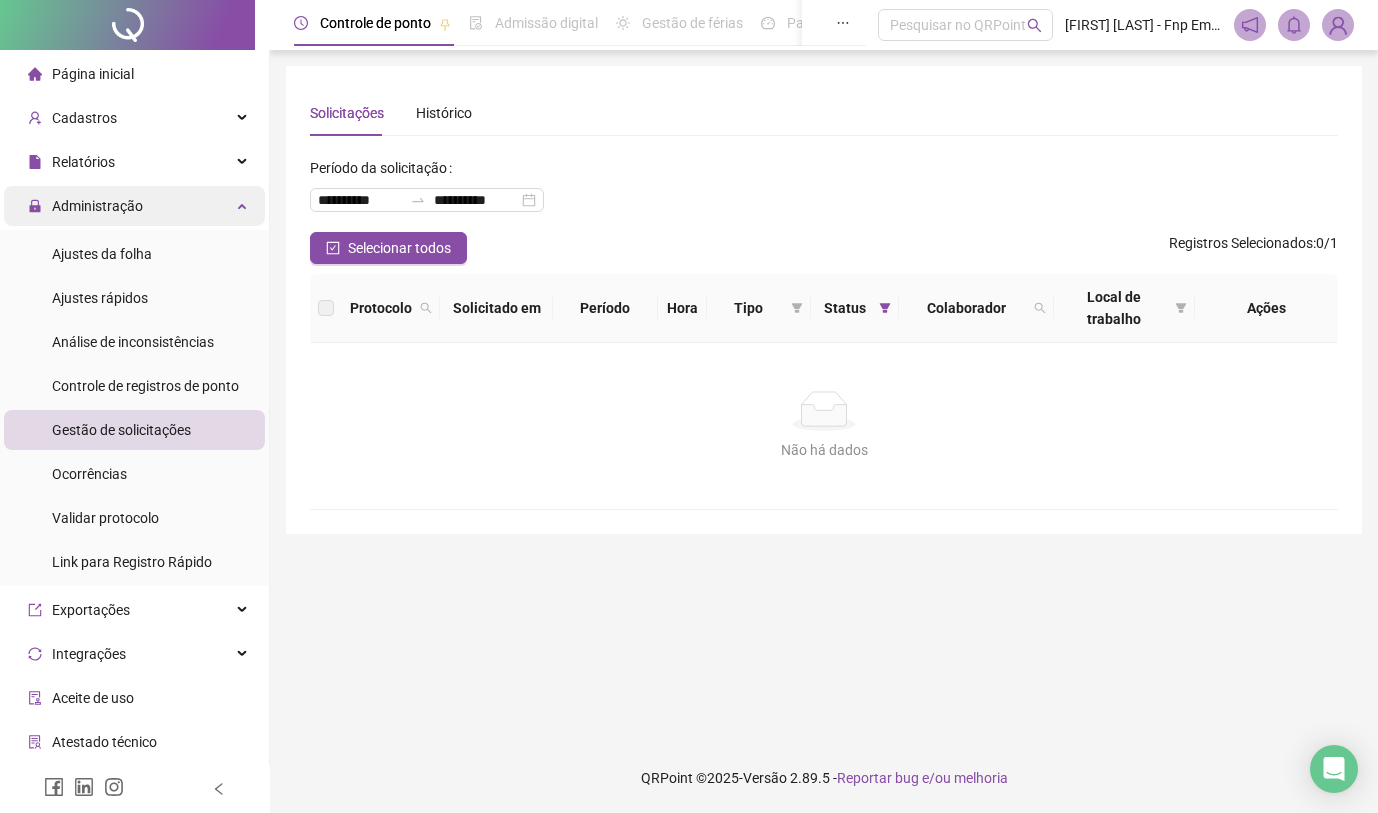 click on "Administração" at bounding box center (134, 206) 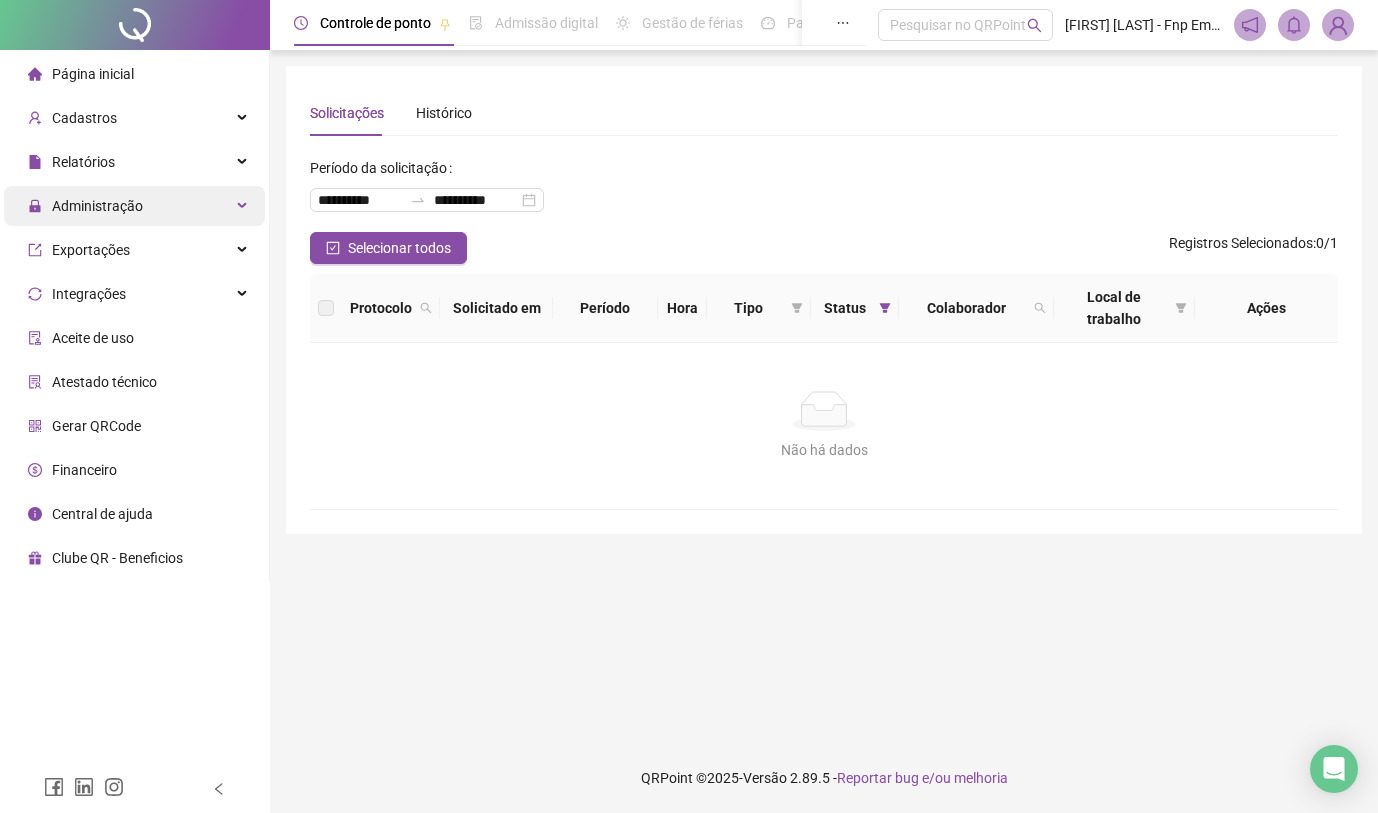 click on "Administração" at bounding box center [134, 206] 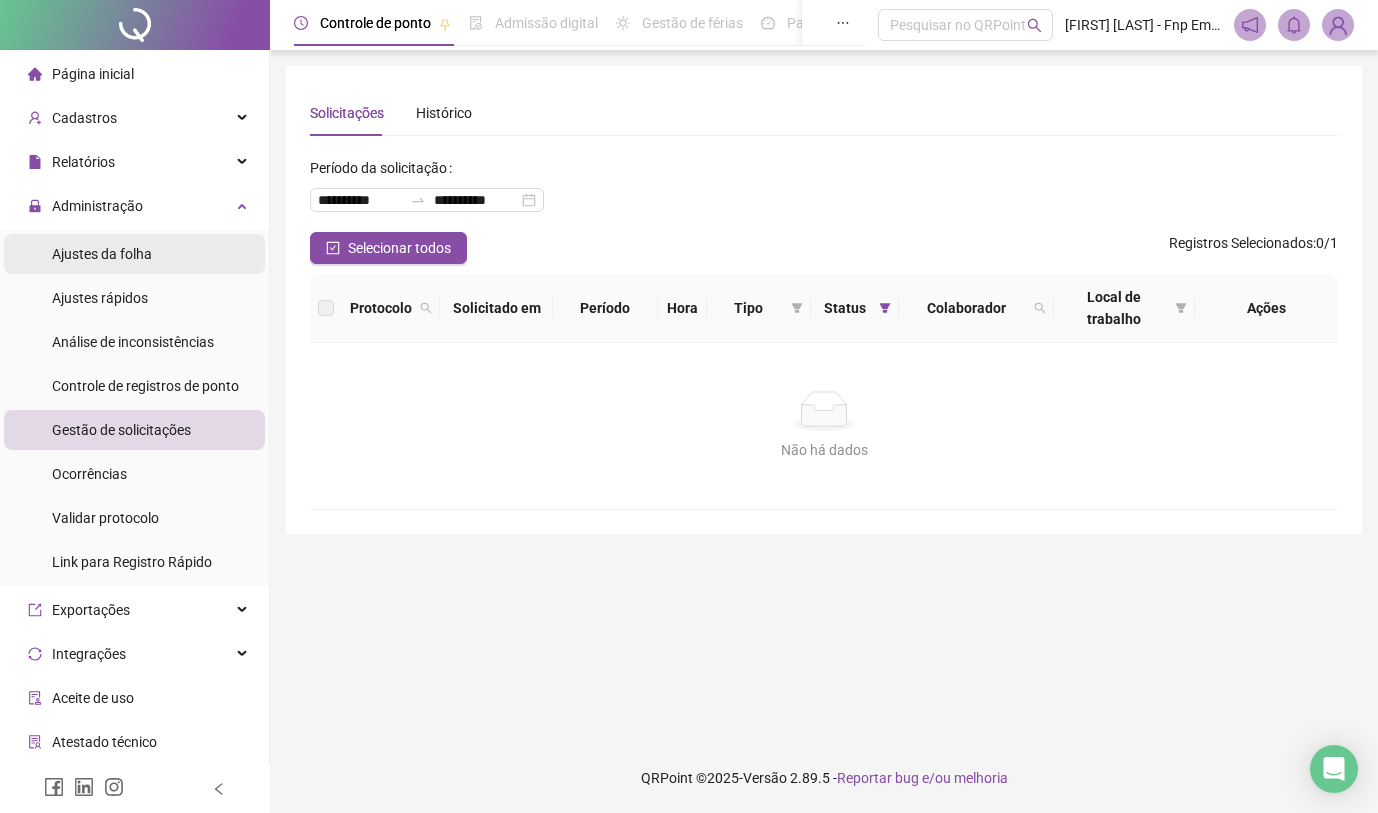 click on "Ajustes da folha" at bounding box center [134, 254] 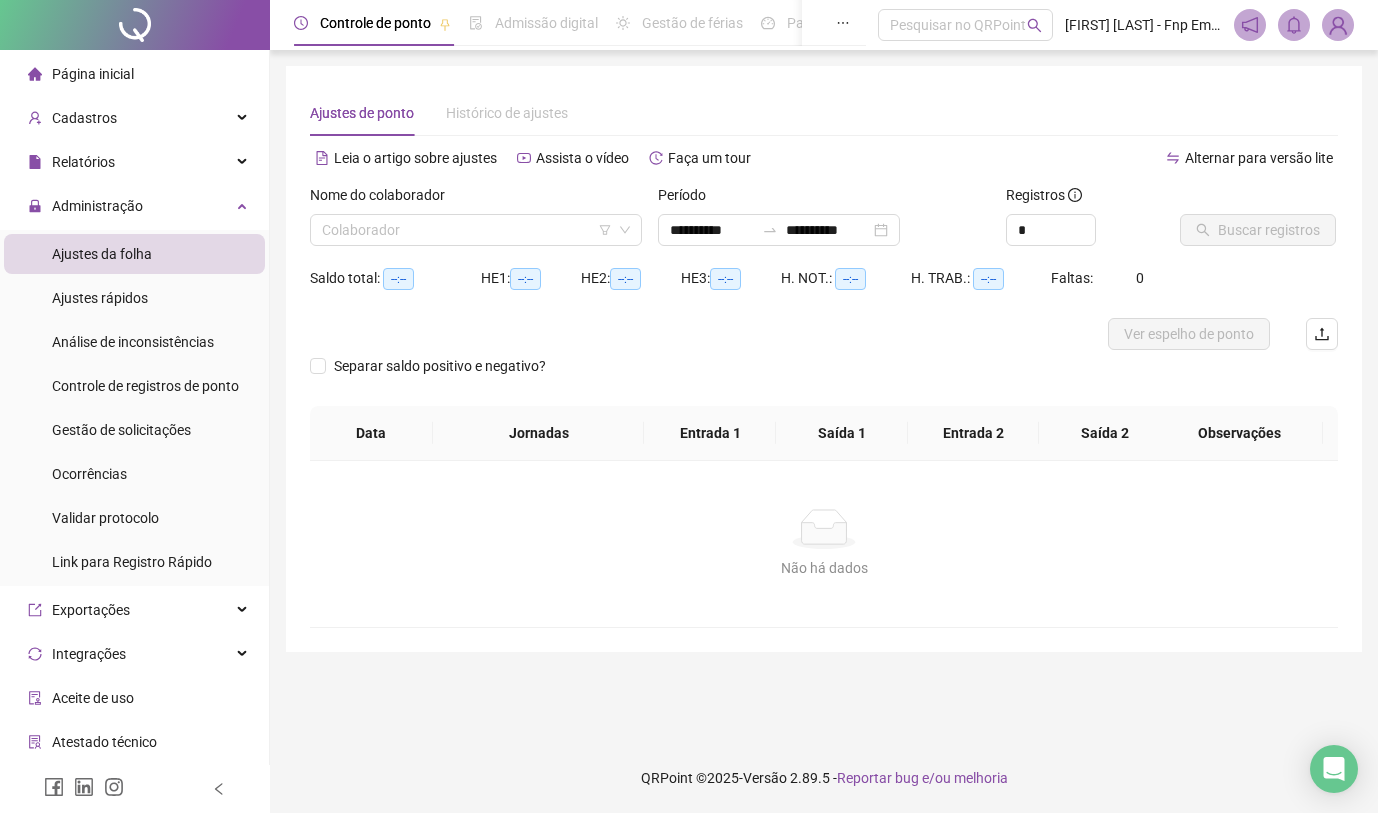click on "Ajustes da folha" at bounding box center (134, 254) 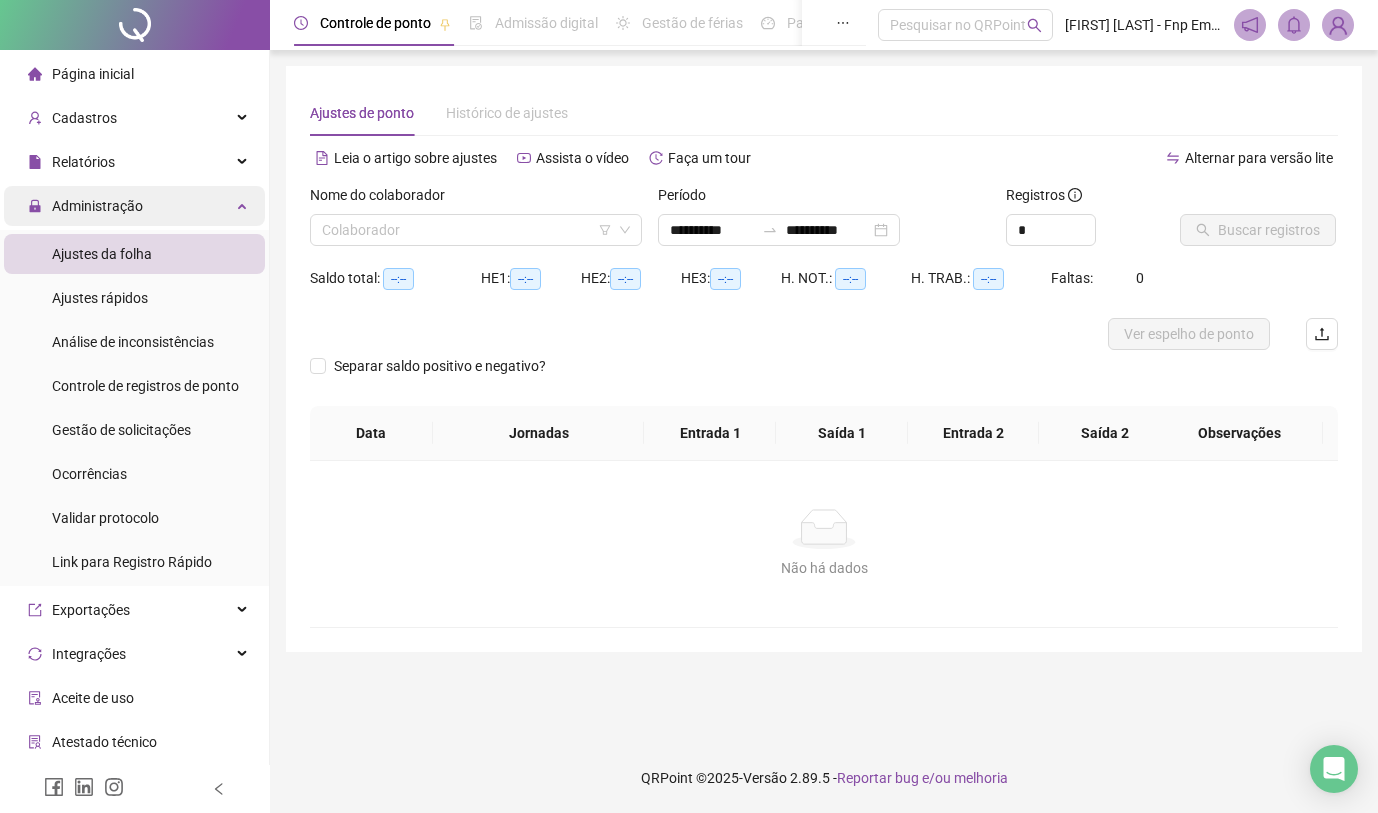 click on "Administração" at bounding box center [134, 206] 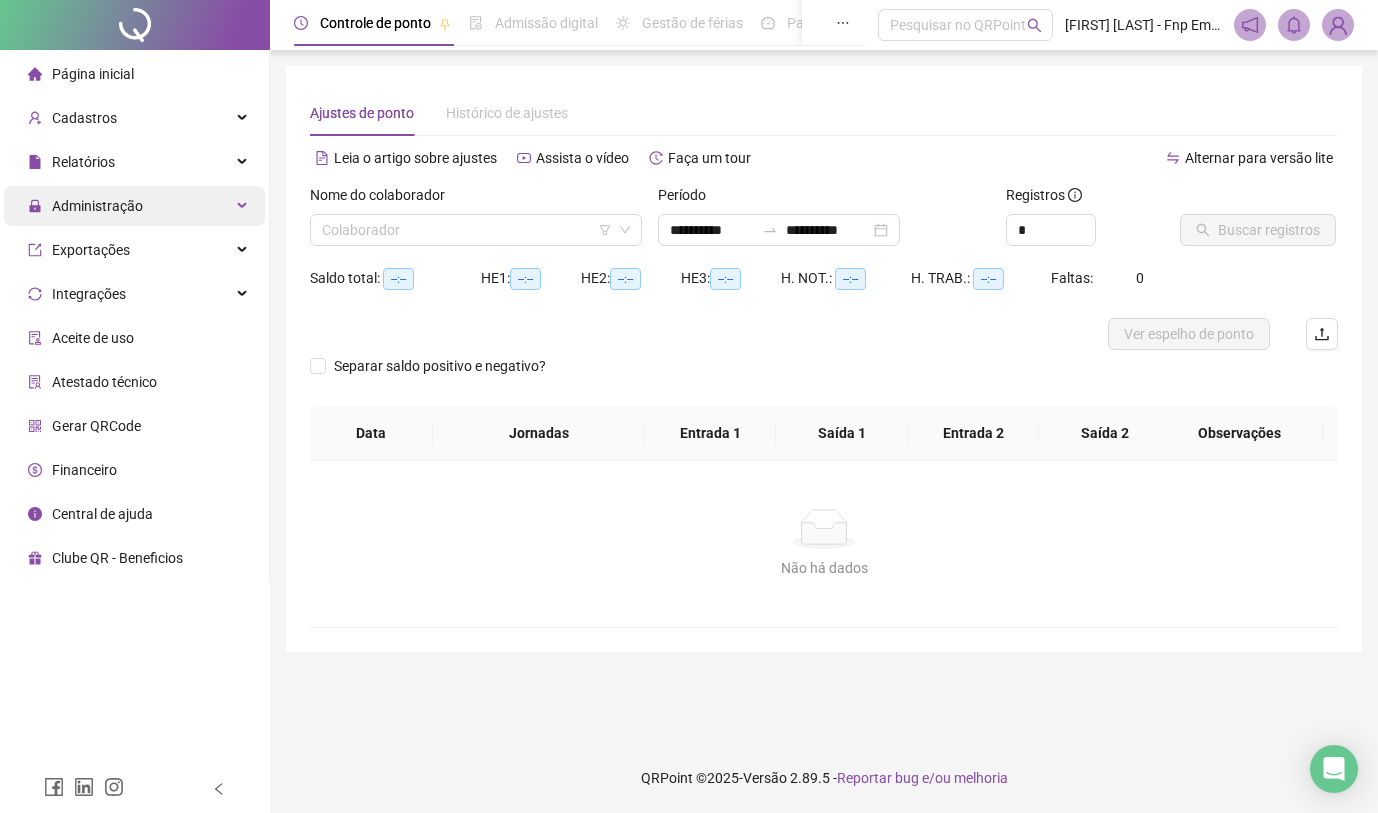 click on "Administração" at bounding box center (134, 206) 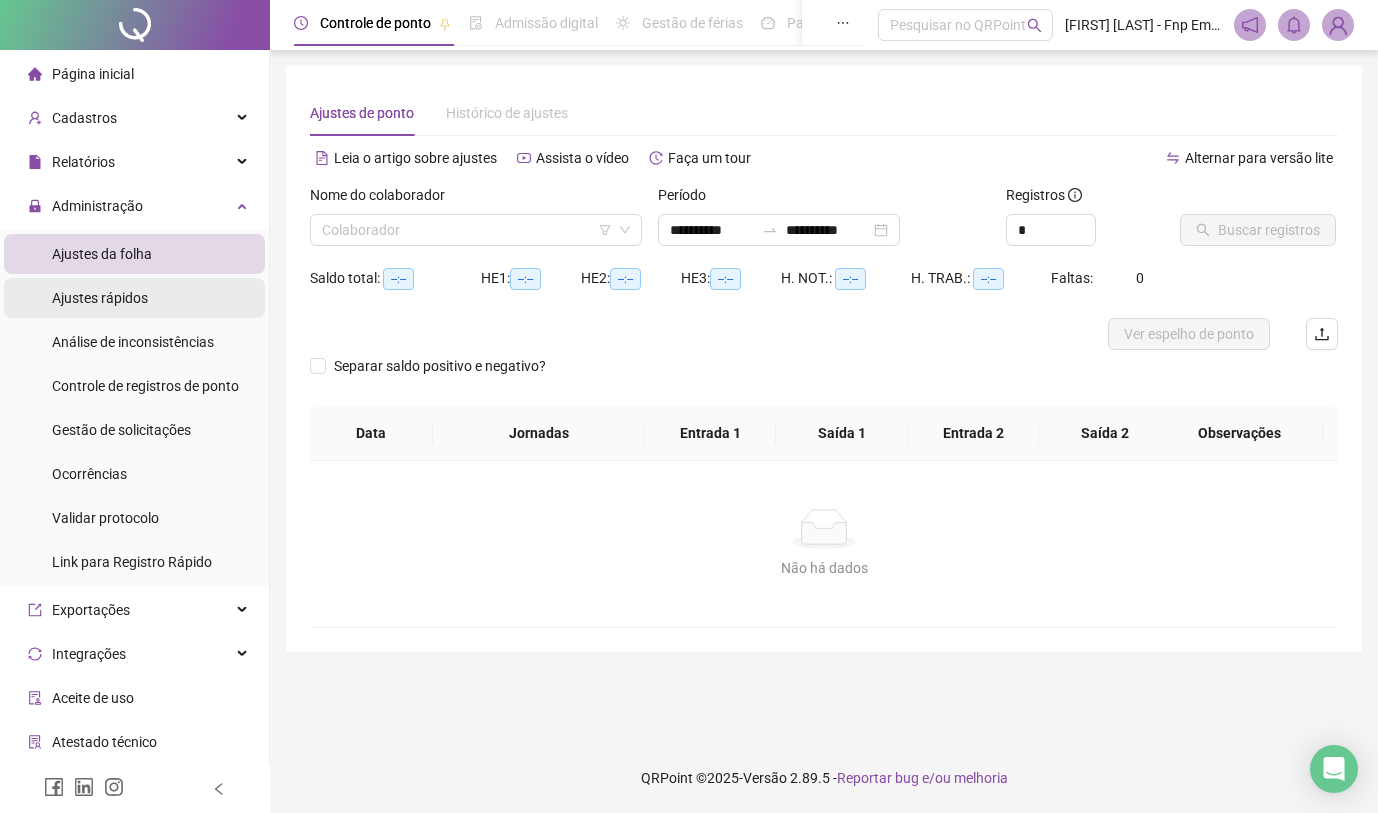 click on "Ajustes rápidos" at bounding box center [100, 298] 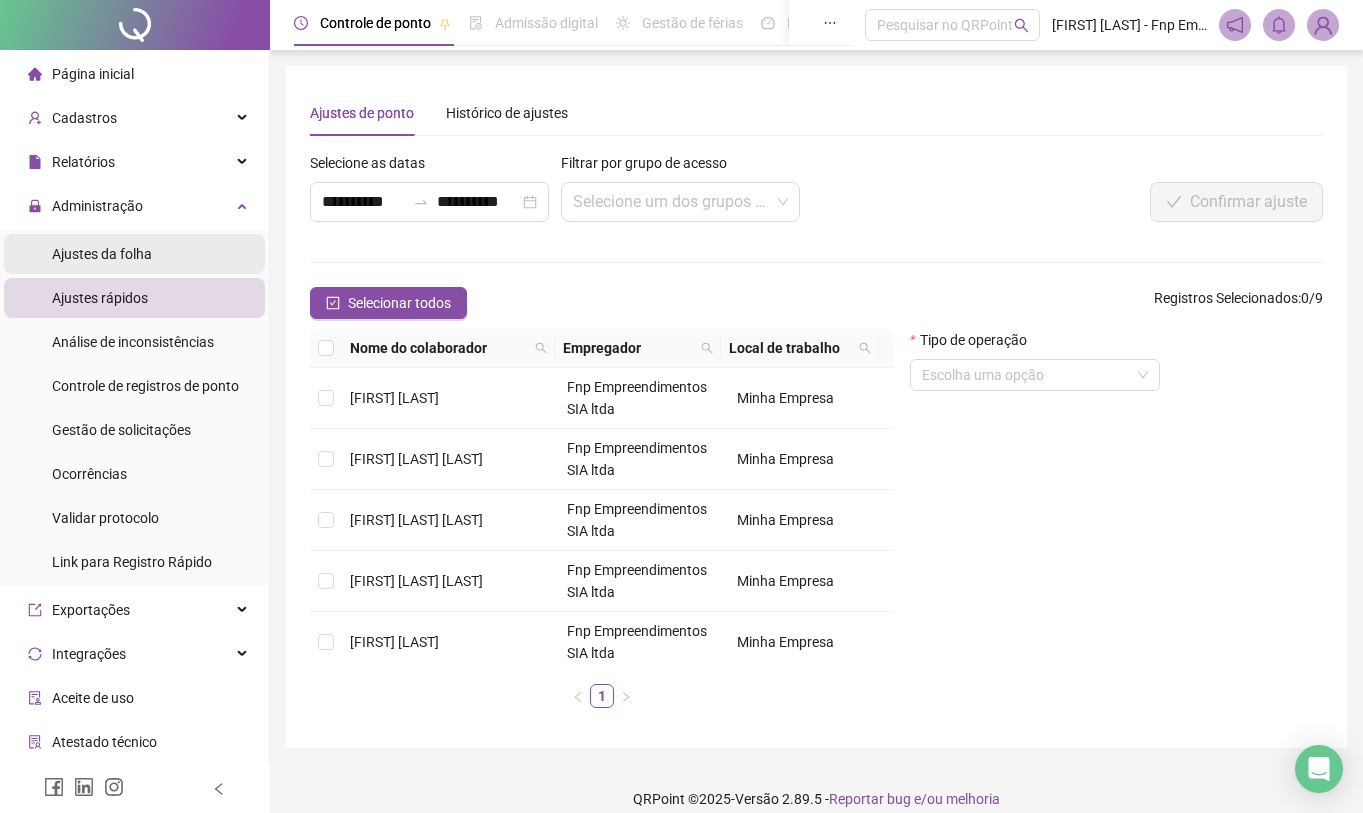 click on "Ajustes da folha" at bounding box center (134, 254) 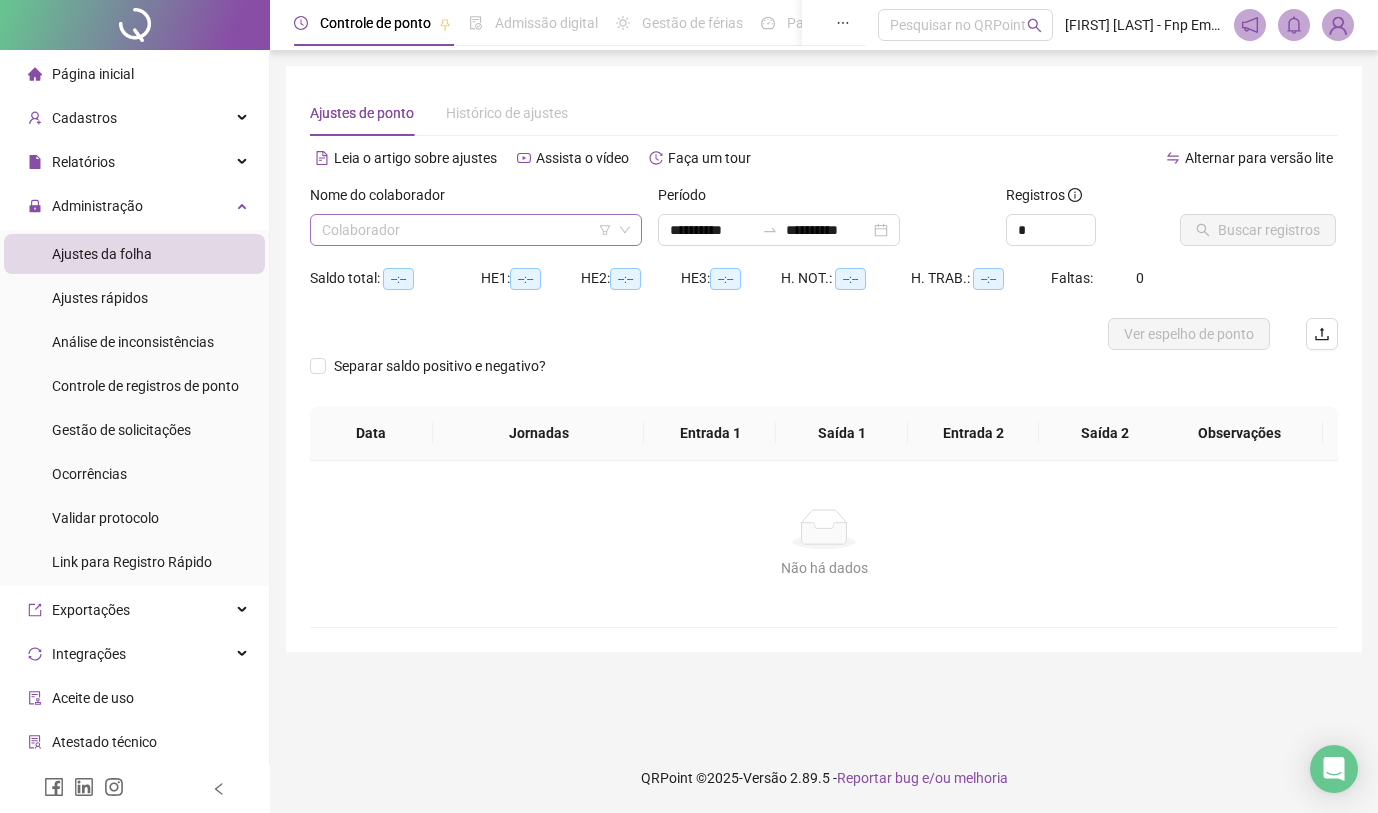 click at bounding box center [467, 230] 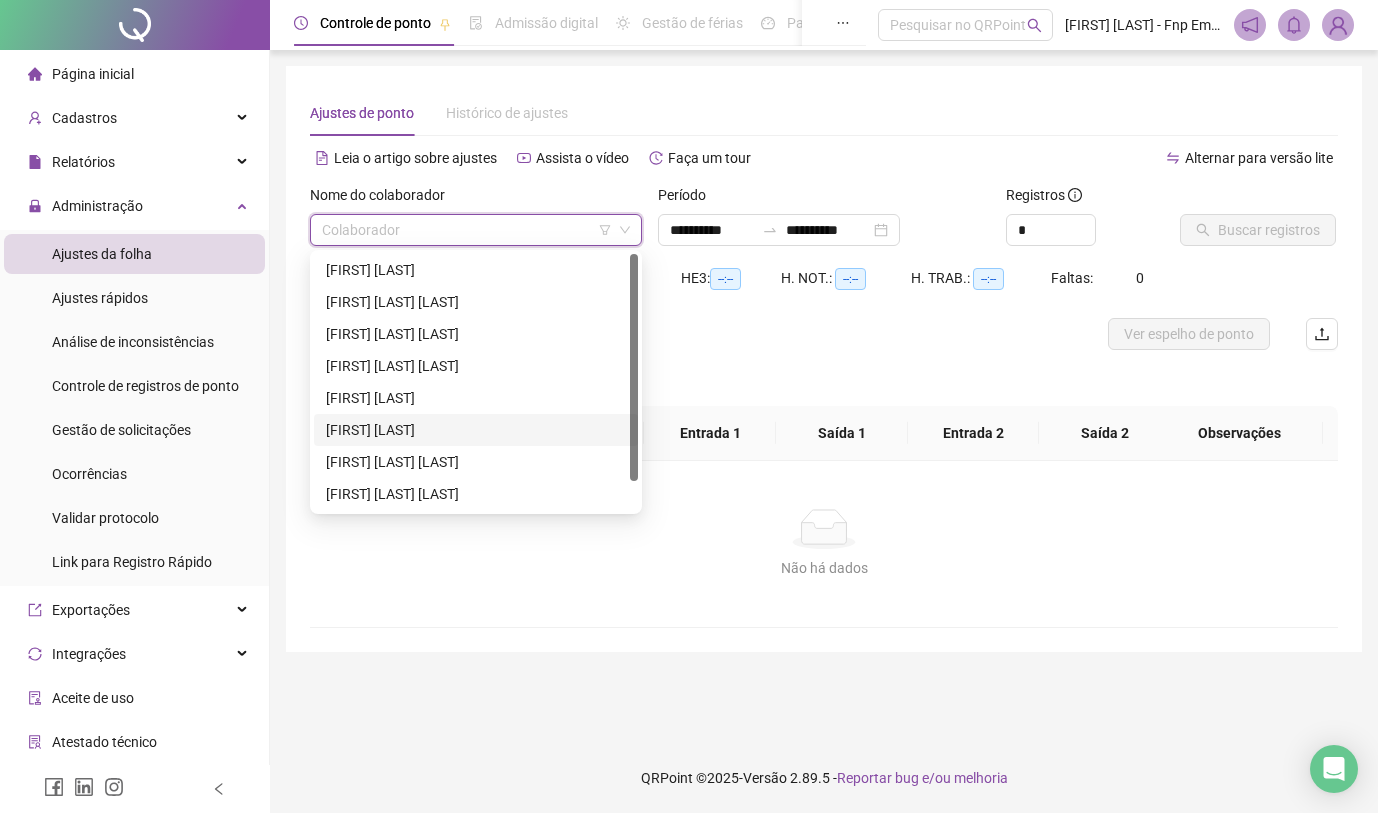 click on "[FIRST] [LAST]" at bounding box center (476, 430) 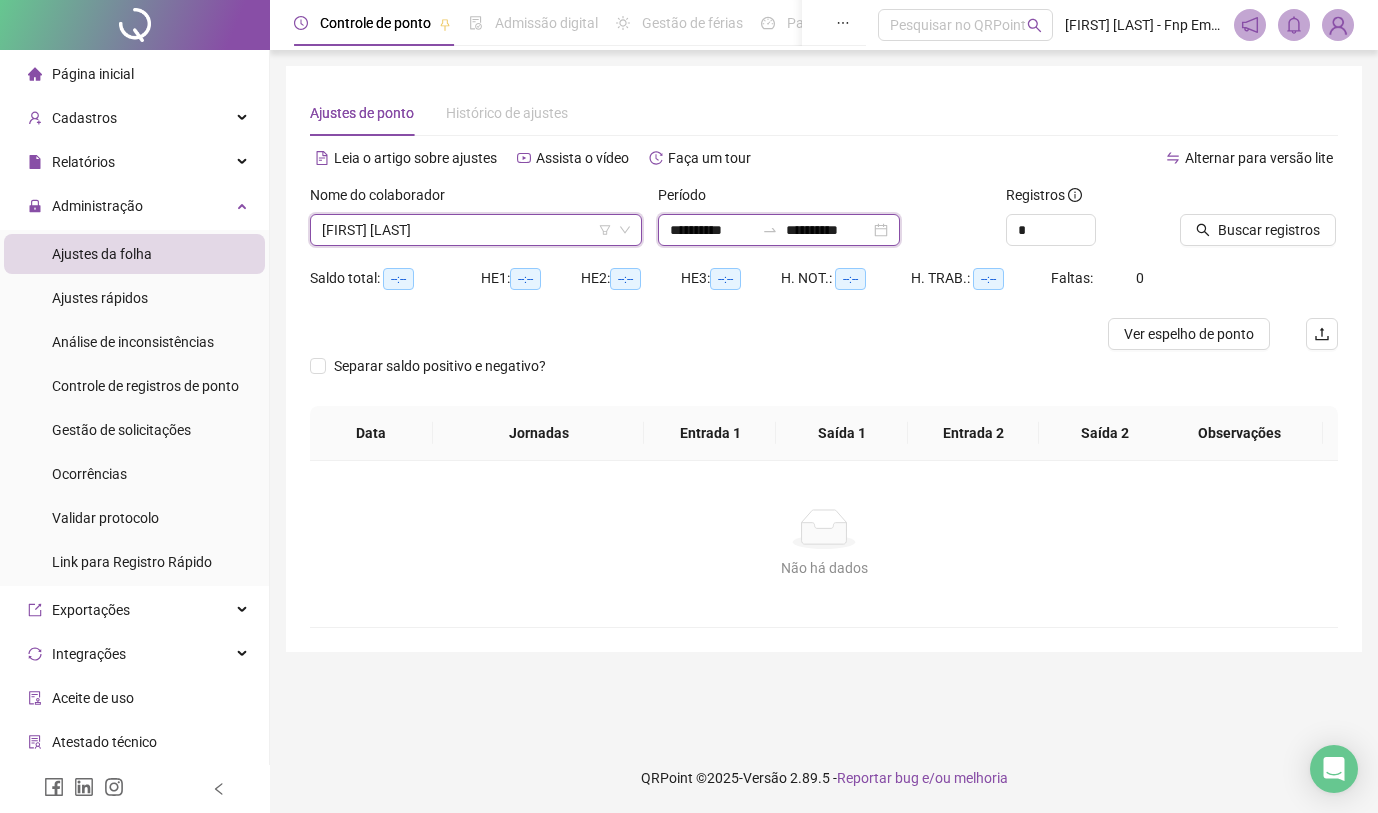click on "**********" at bounding box center [712, 230] 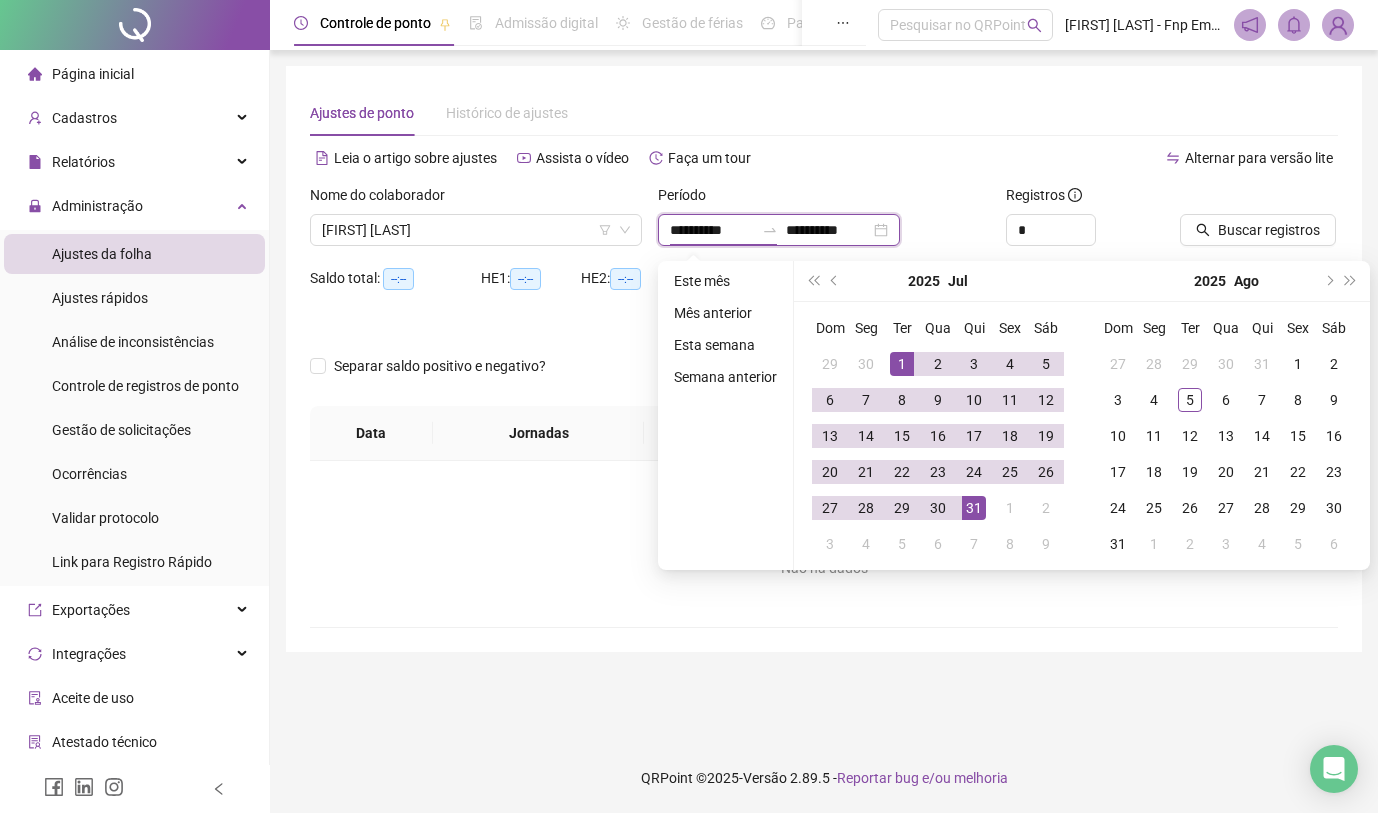 type on "**********" 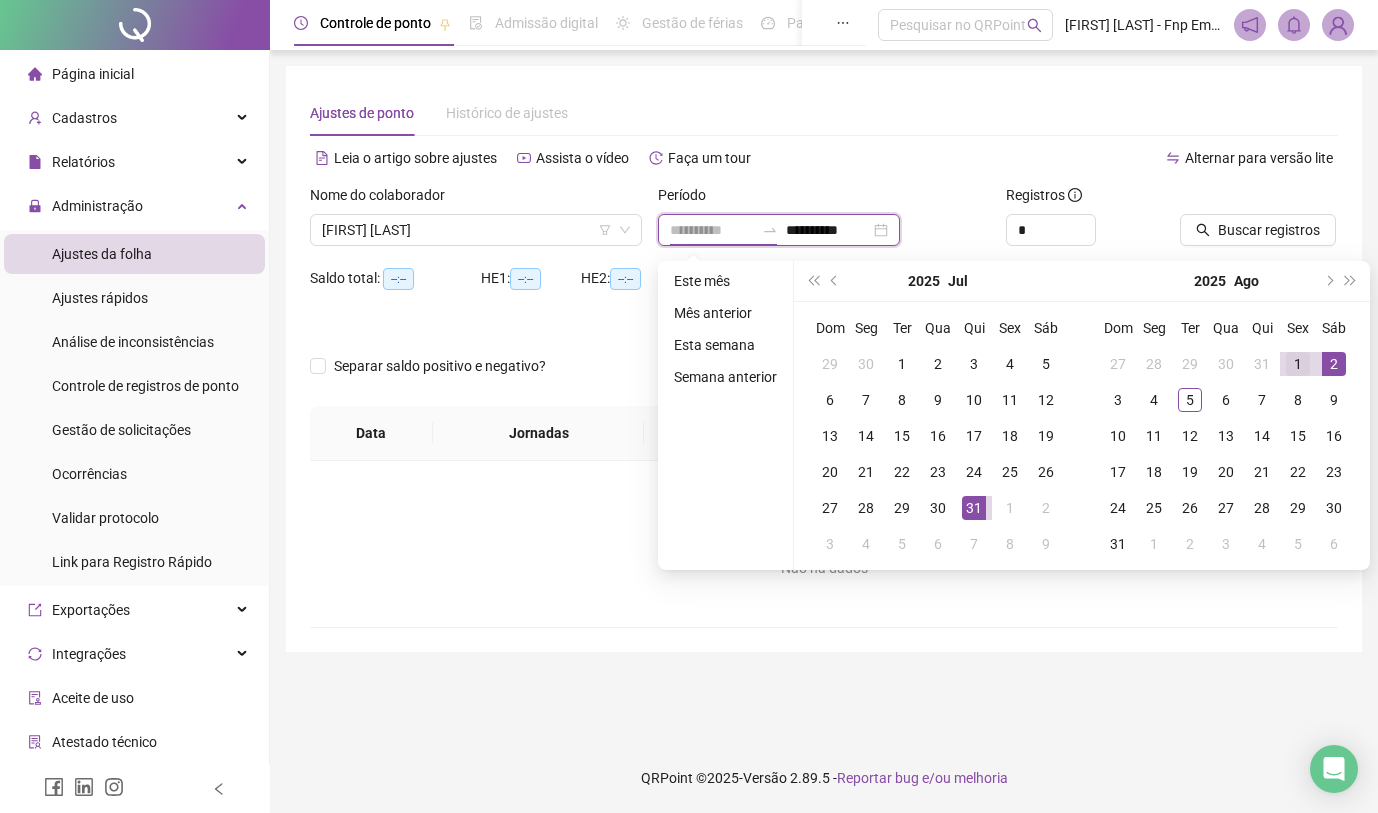 type on "**********" 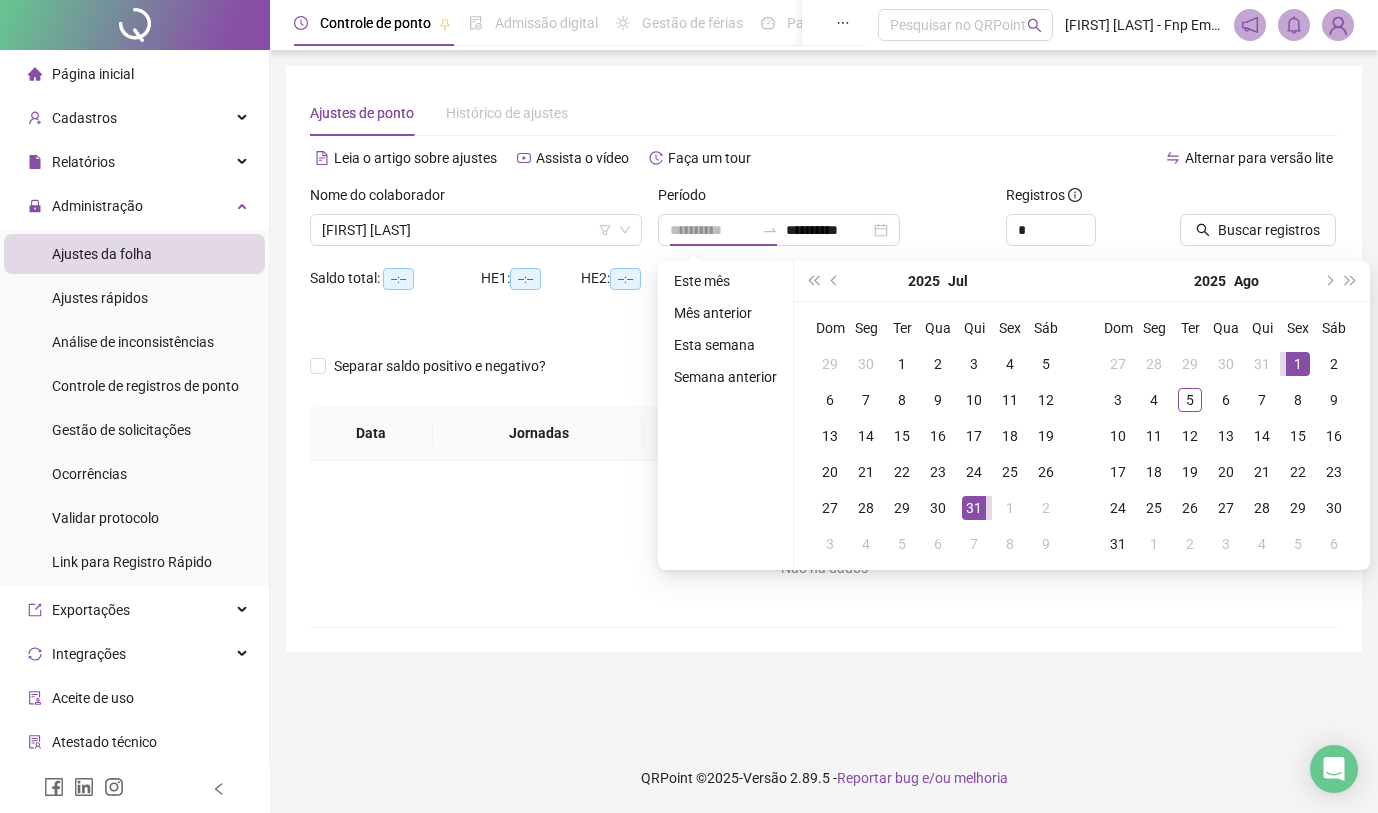 drag, startPoint x: 1306, startPoint y: 356, endPoint x: 1284, endPoint y: 369, distance: 25.553865 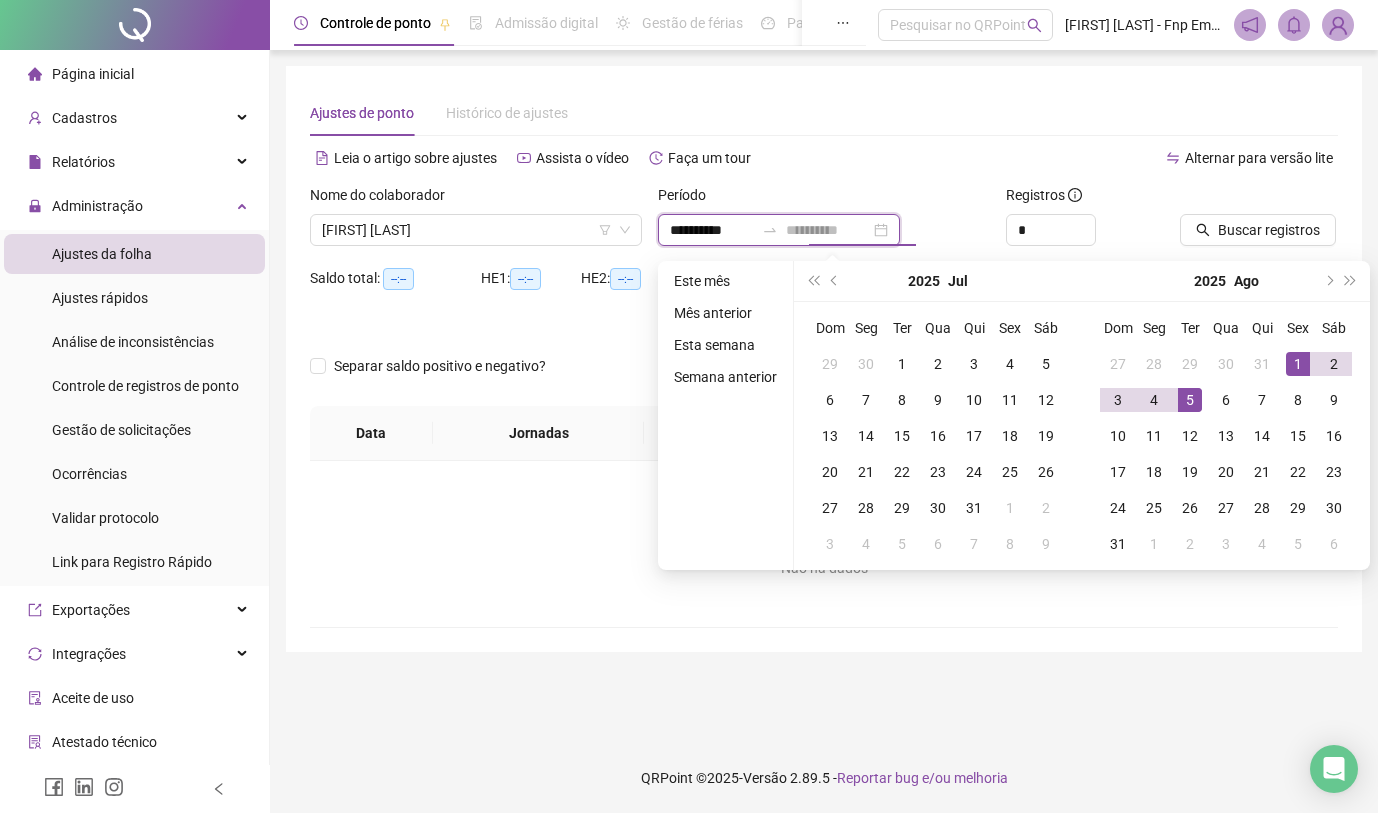 type on "**********" 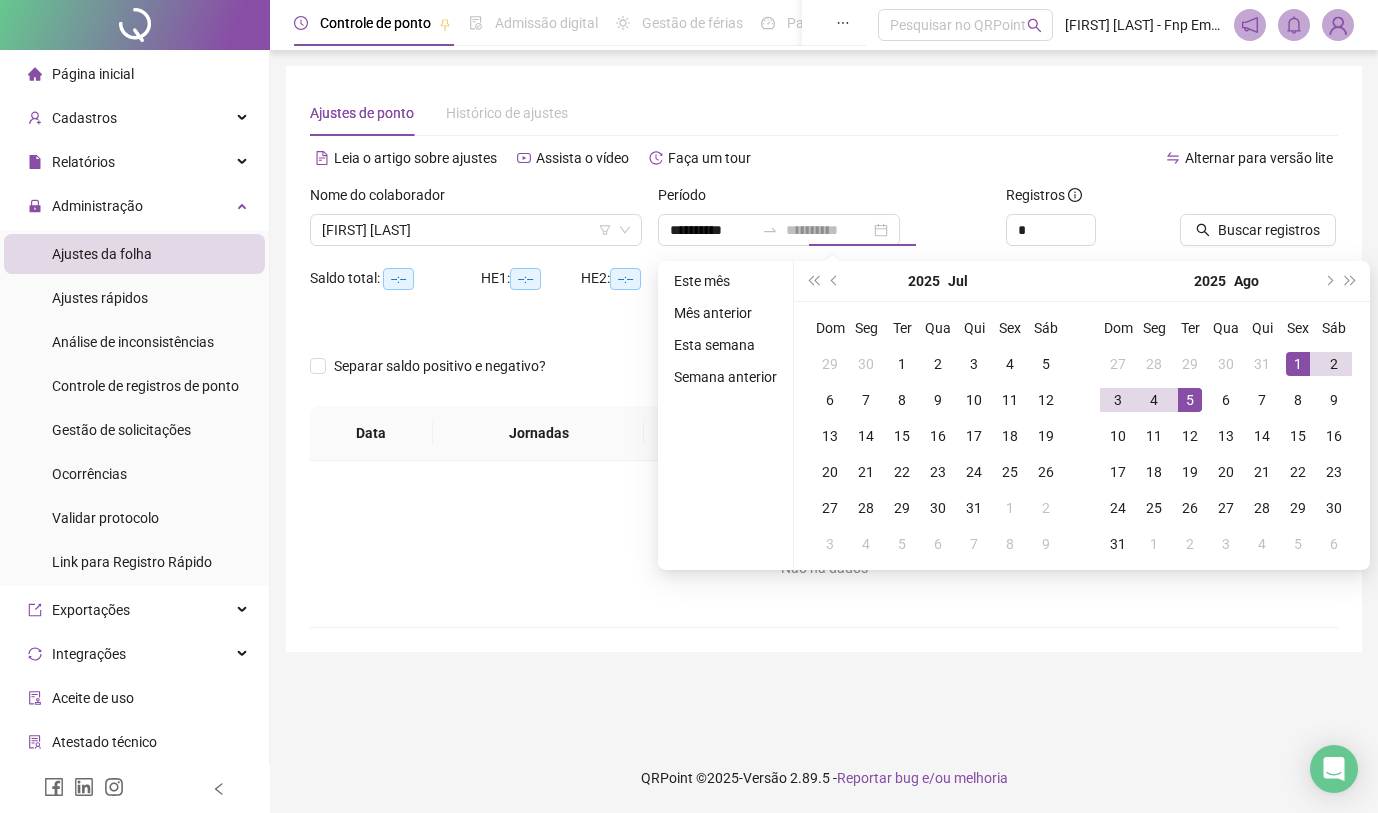 click on "5" at bounding box center (1190, 400) 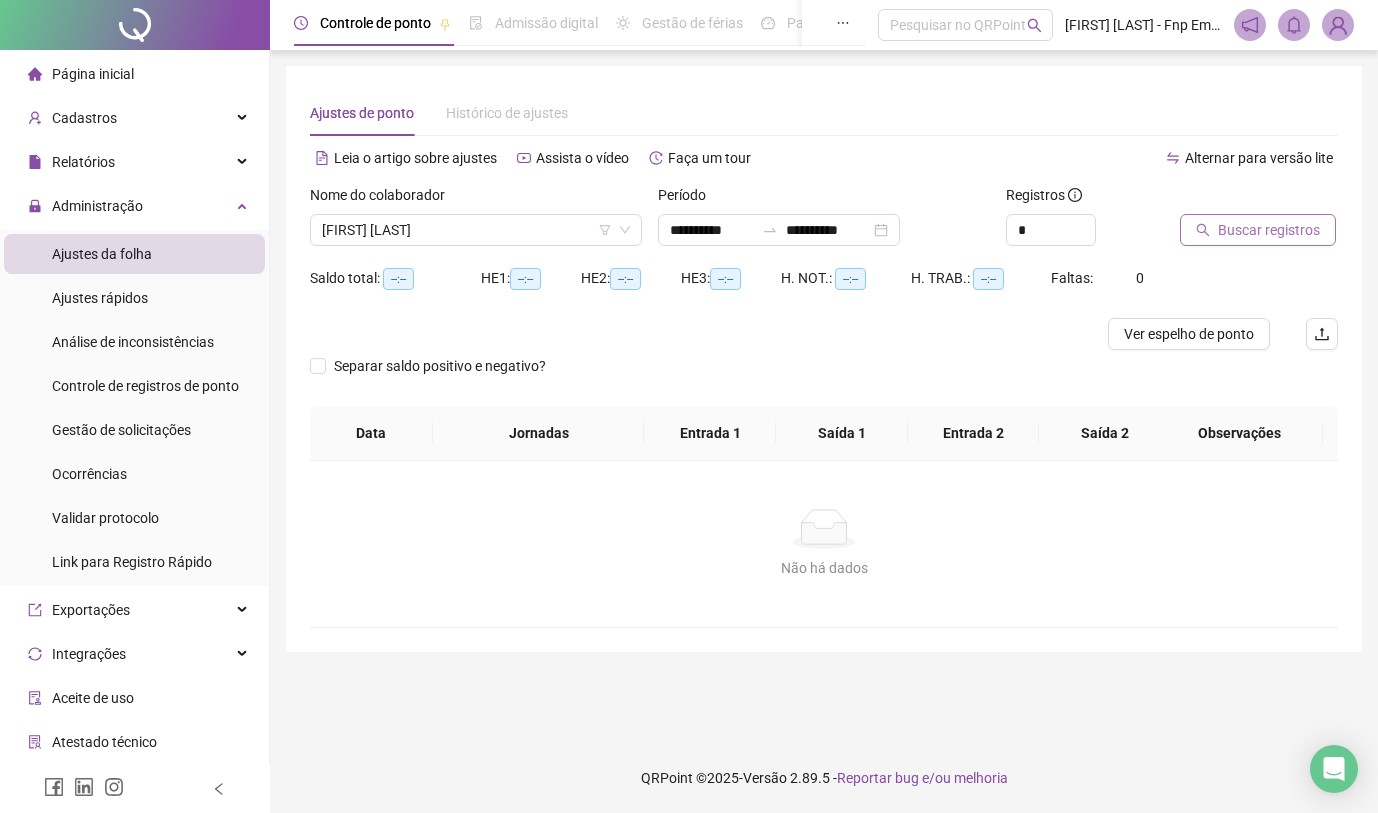 click on "Buscar registros" at bounding box center (1269, 230) 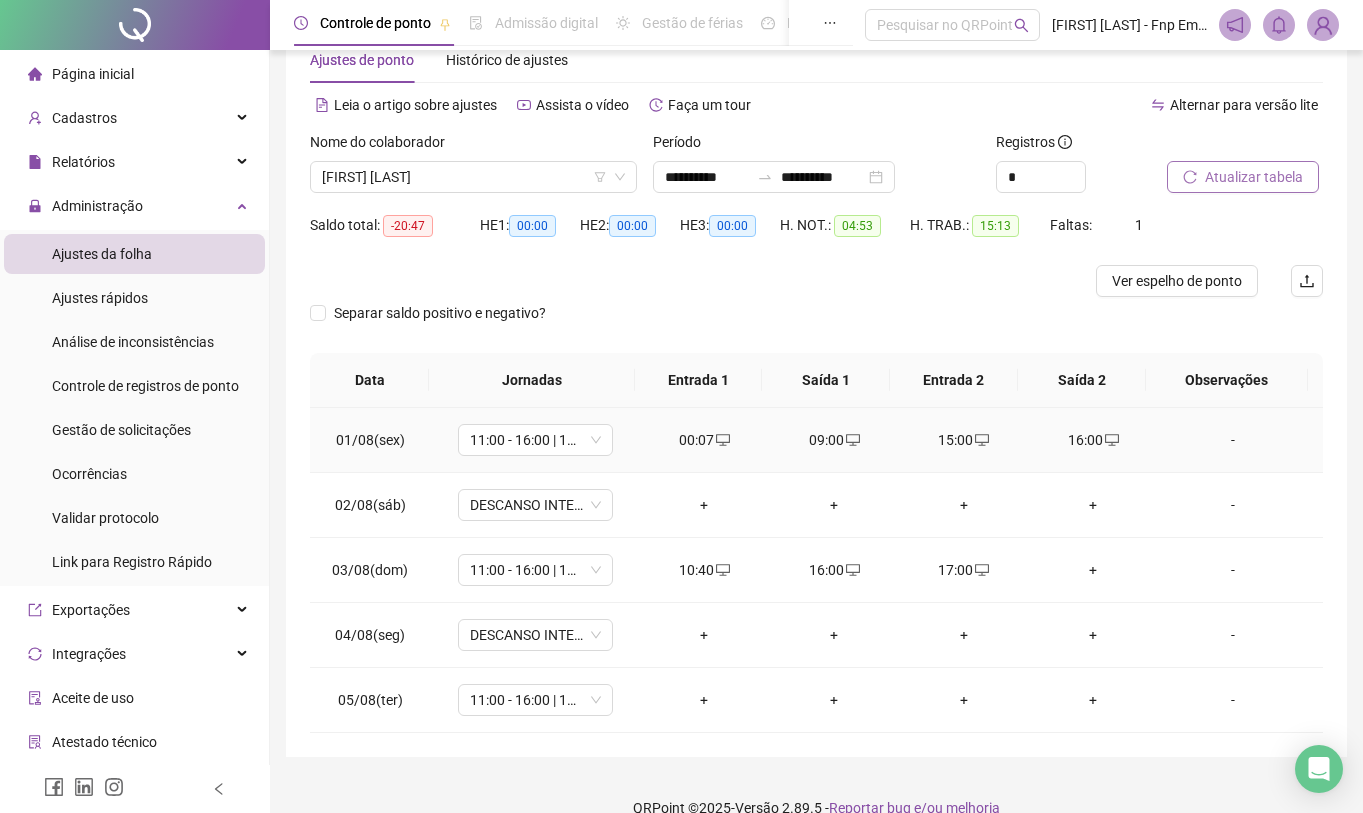 scroll, scrollTop: 83, scrollLeft: 0, axis: vertical 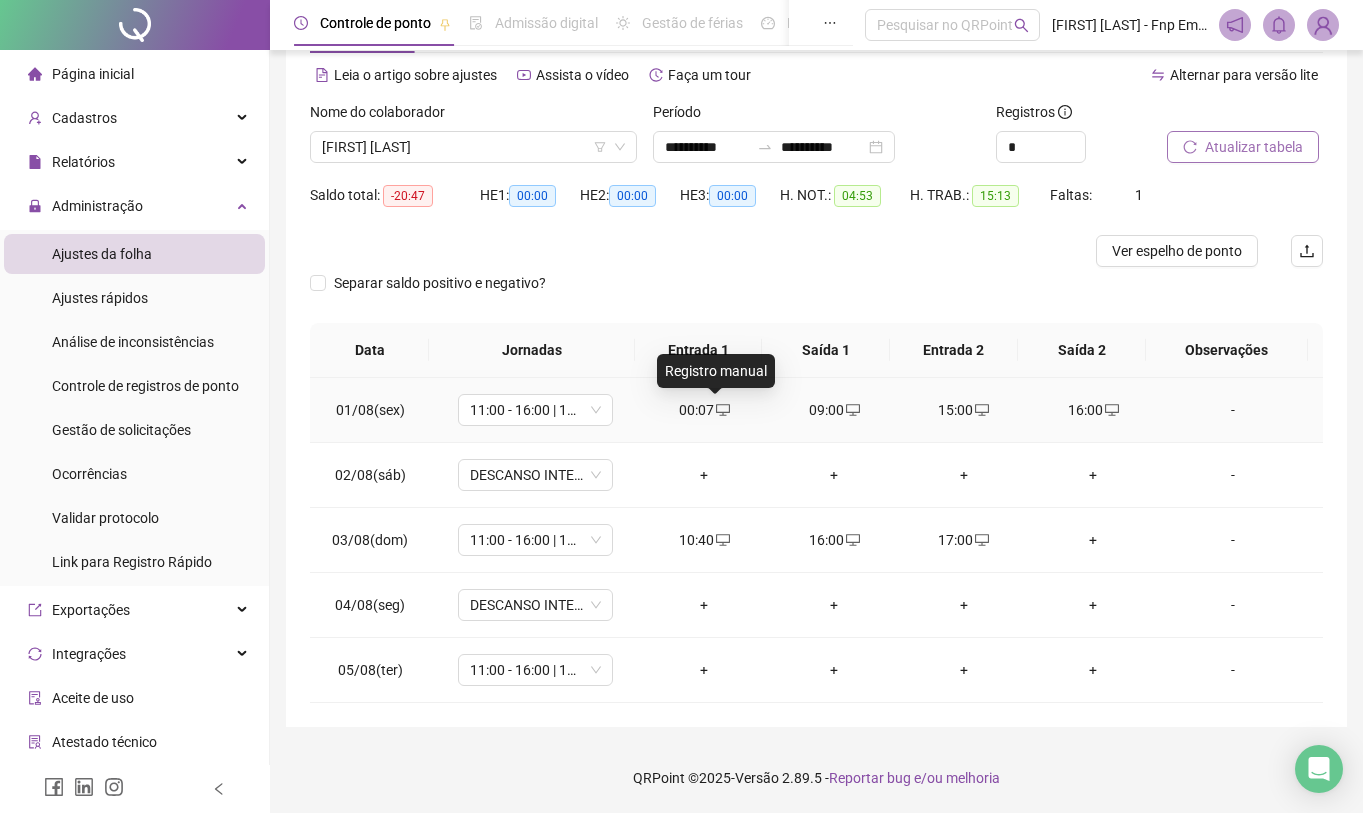 click 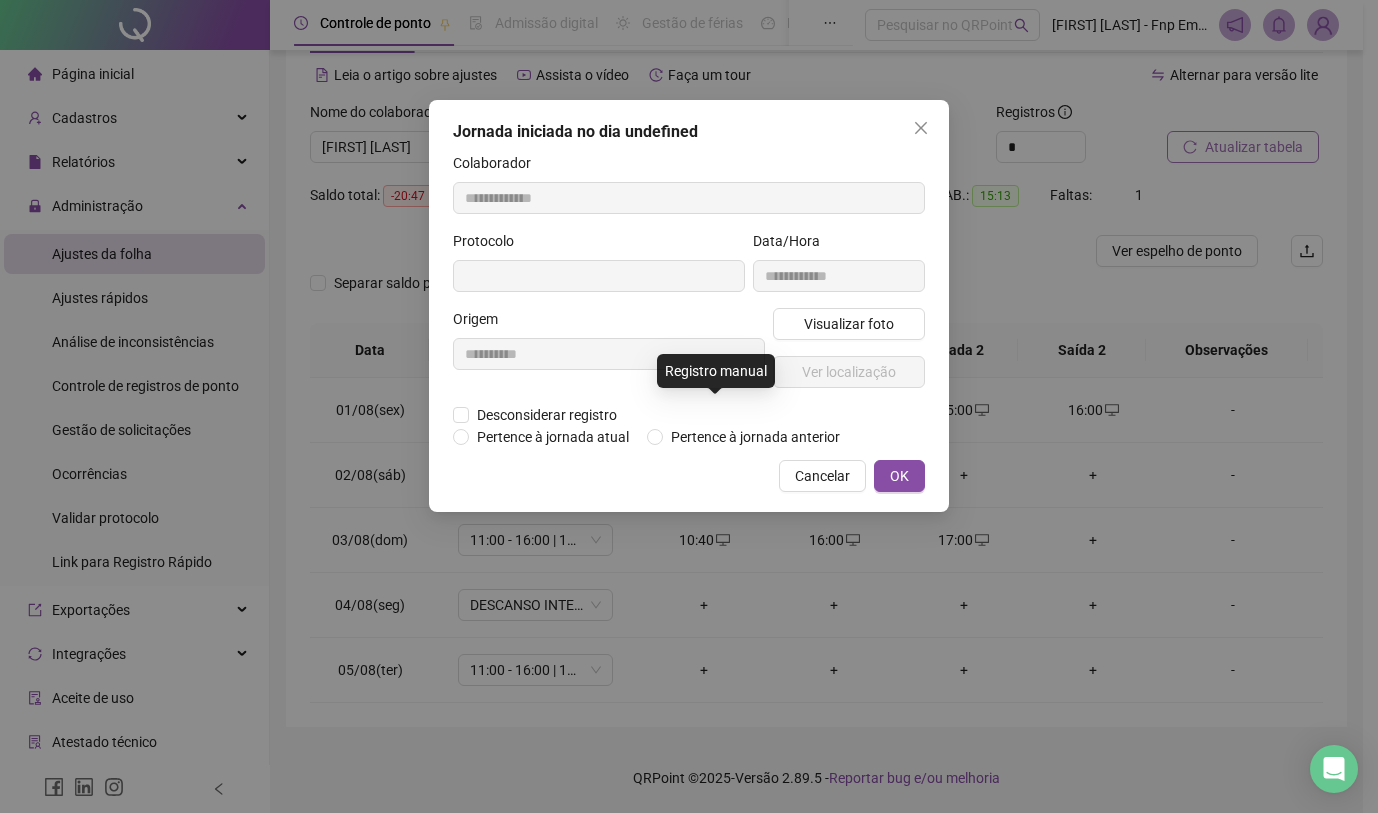 type on "**********" 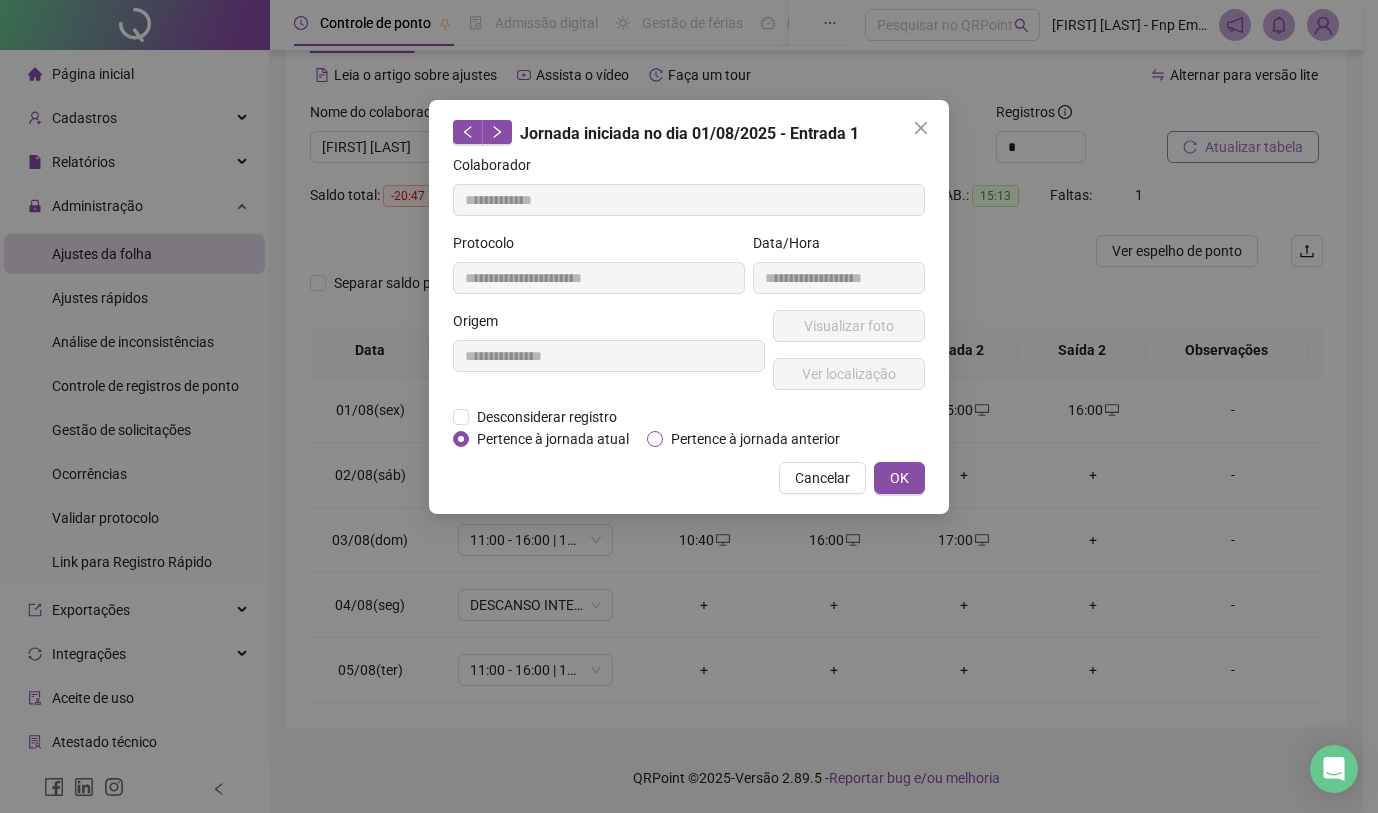 click on "Pertence à jornada anterior" at bounding box center (755, 439) 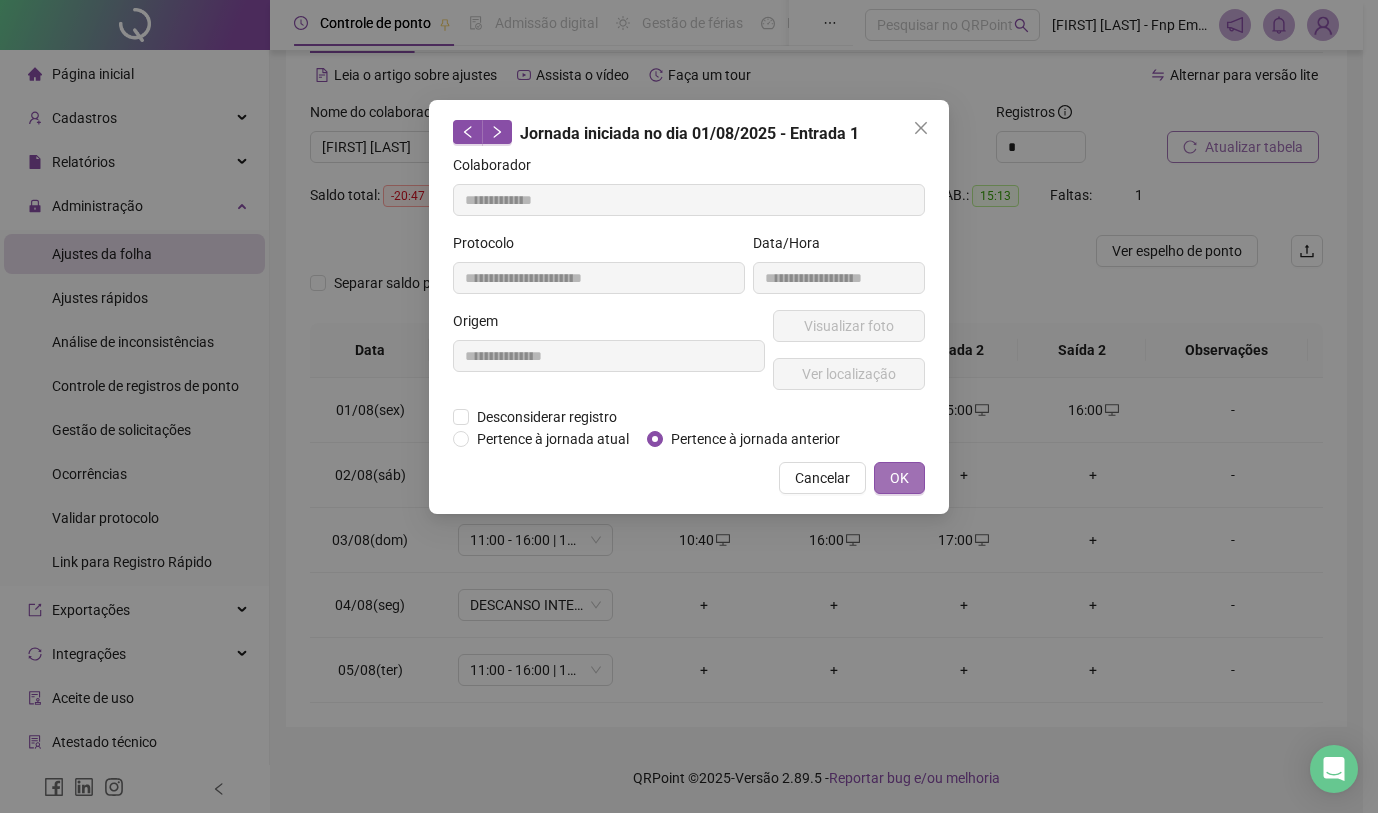 click on "OK" at bounding box center (899, 478) 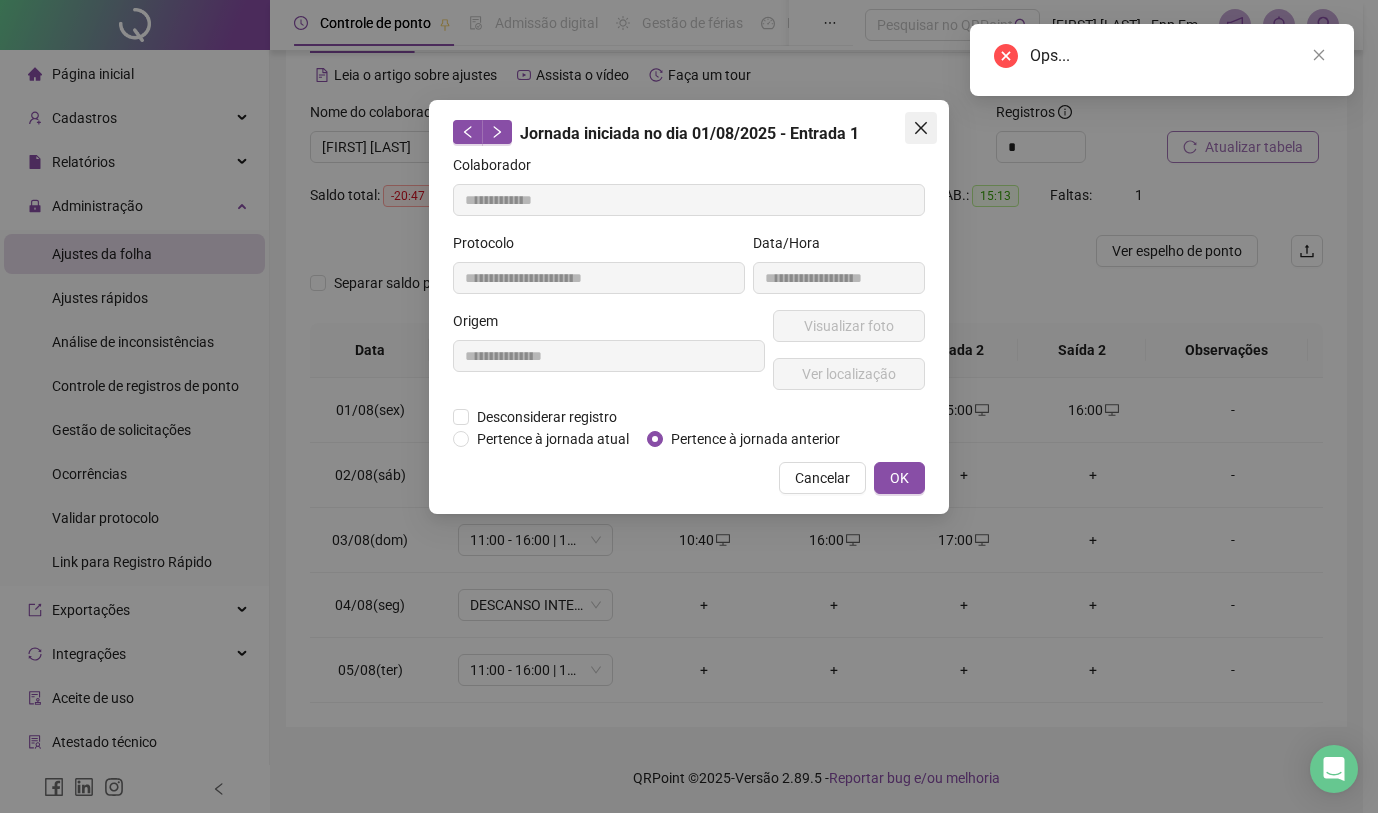 click at bounding box center (921, 128) 